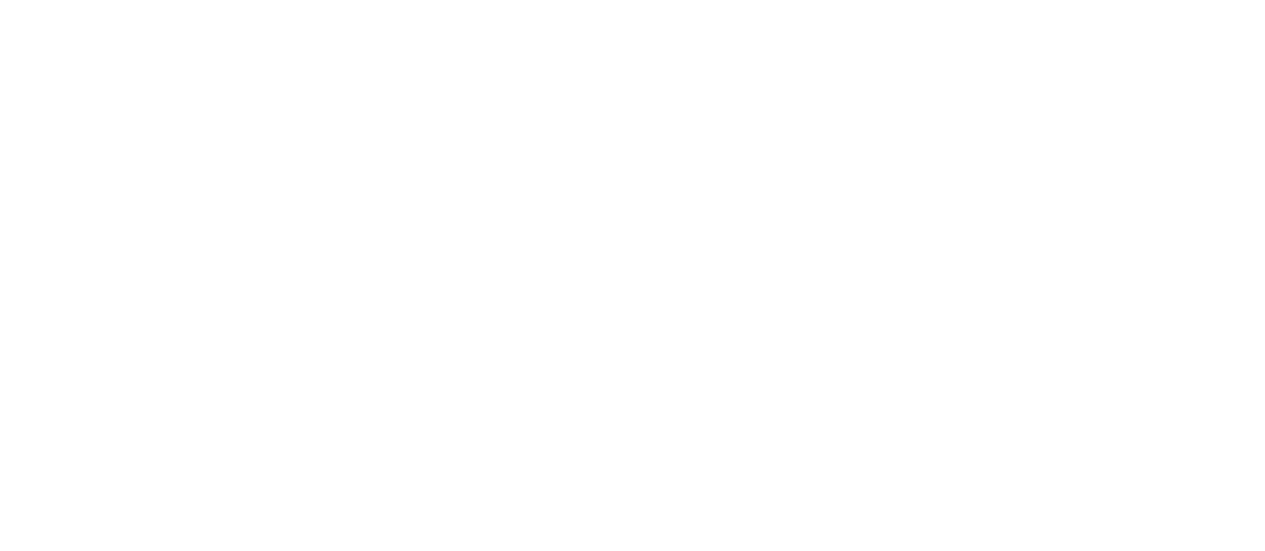 scroll, scrollTop: 0, scrollLeft: 0, axis: both 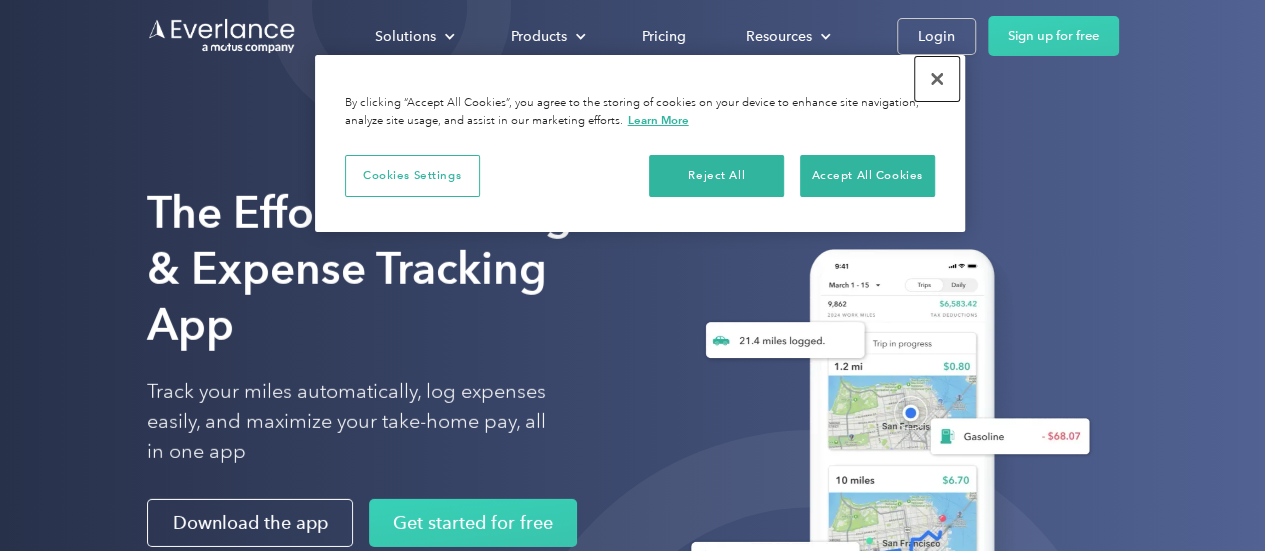 click at bounding box center [937, 79] 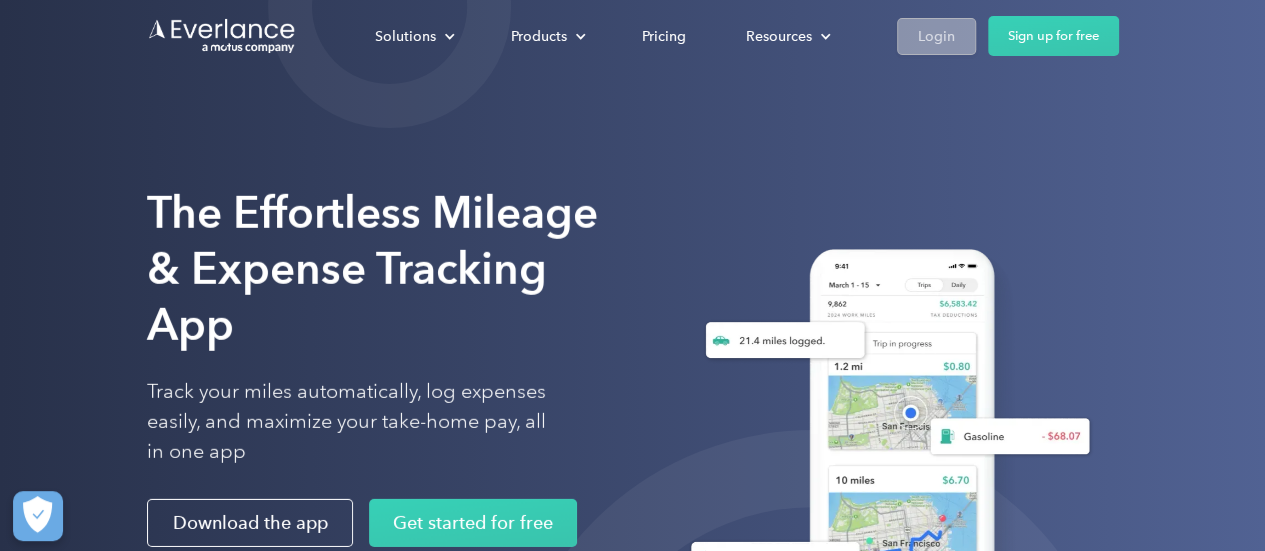 click on "Login" at bounding box center [936, 36] 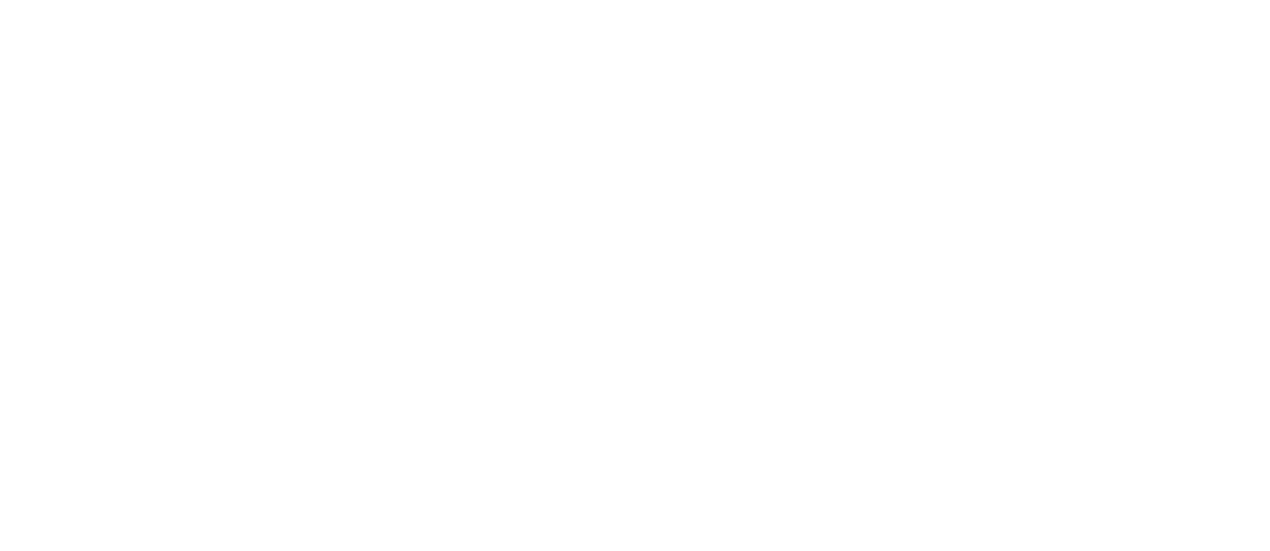scroll, scrollTop: 0, scrollLeft: 0, axis: both 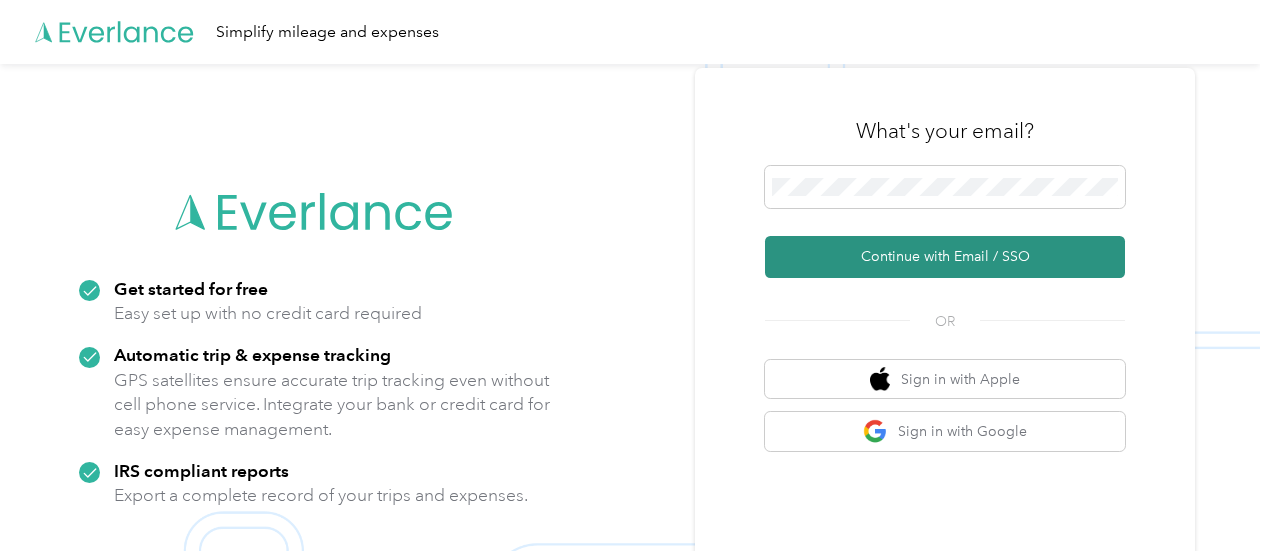 click on "Continue with Email / SSO" at bounding box center (945, 257) 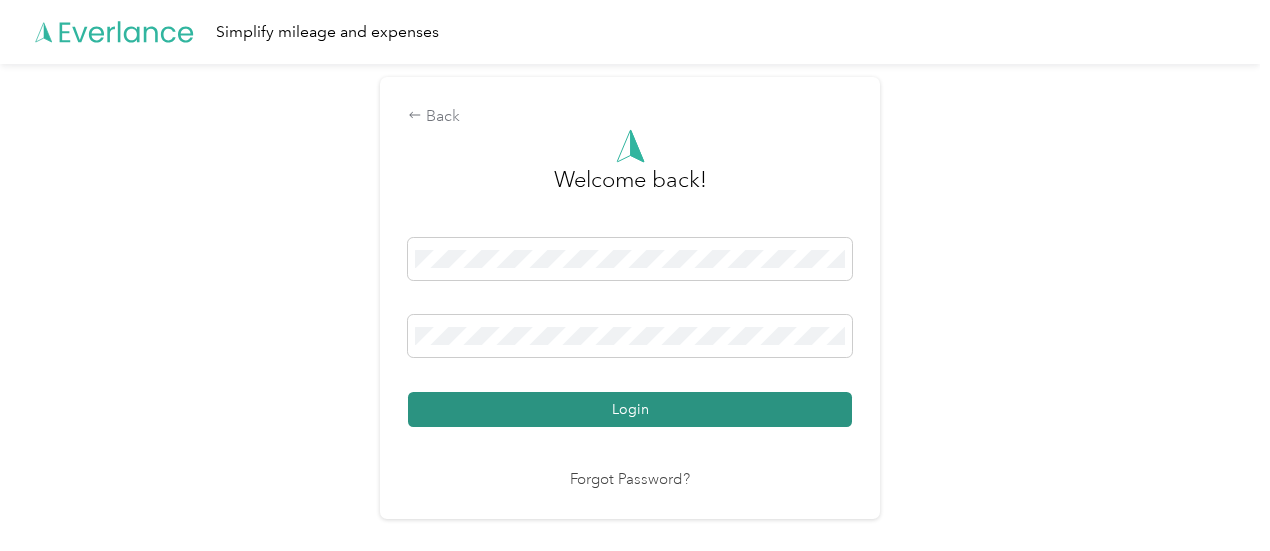 click on "Login" at bounding box center (630, 409) 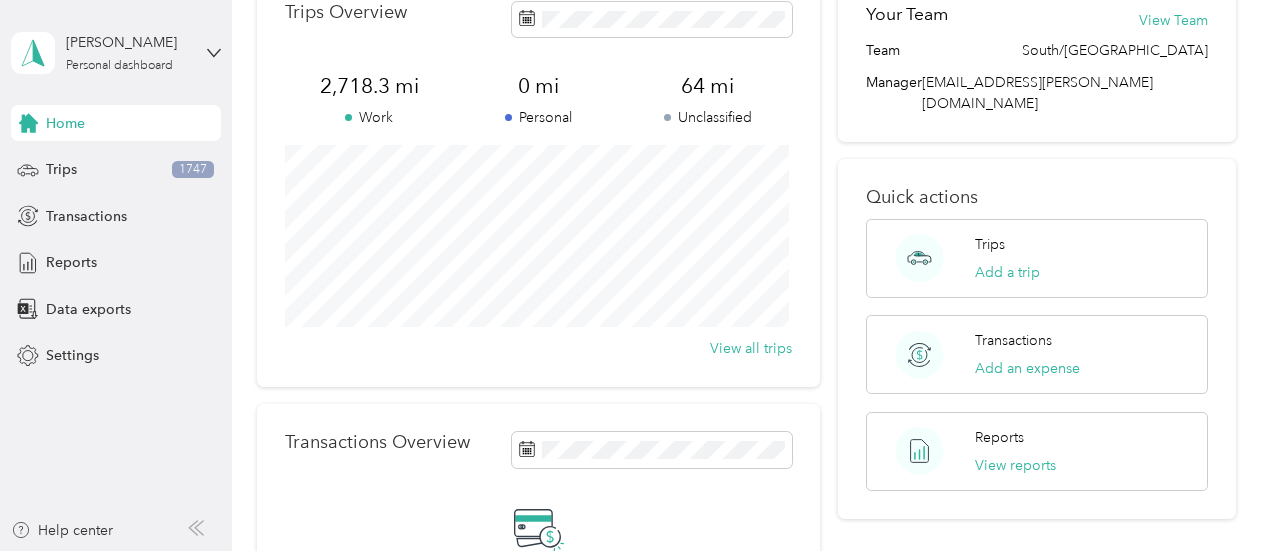 scroll, scrollTop: 200, scrollLeft: 0, axis: vertical 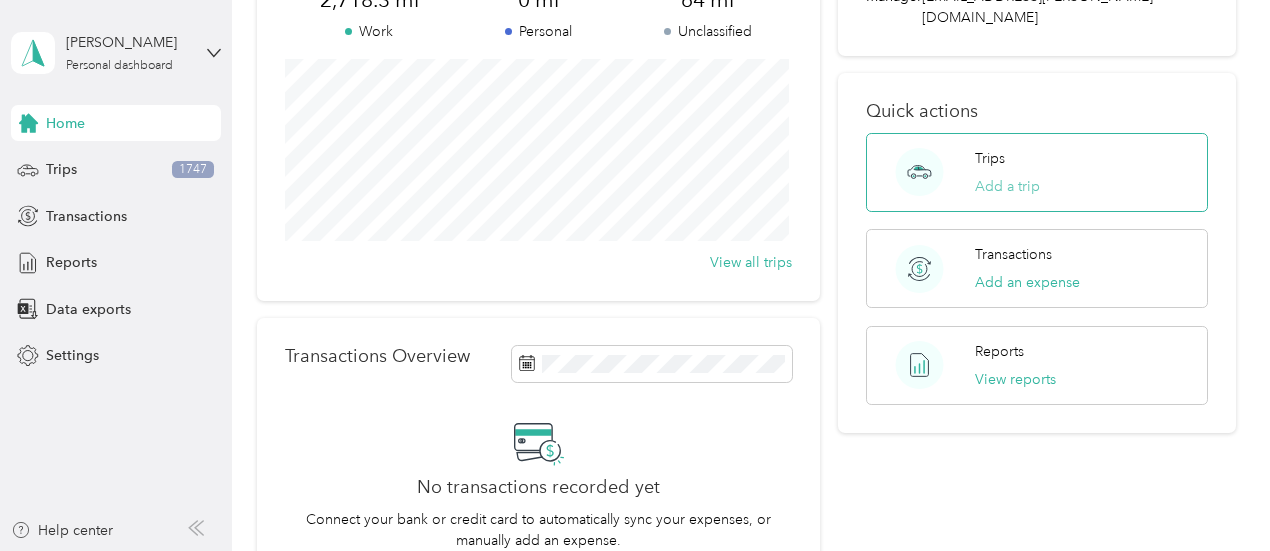 click on "Add a trip" at bounding box center (1007, 186) 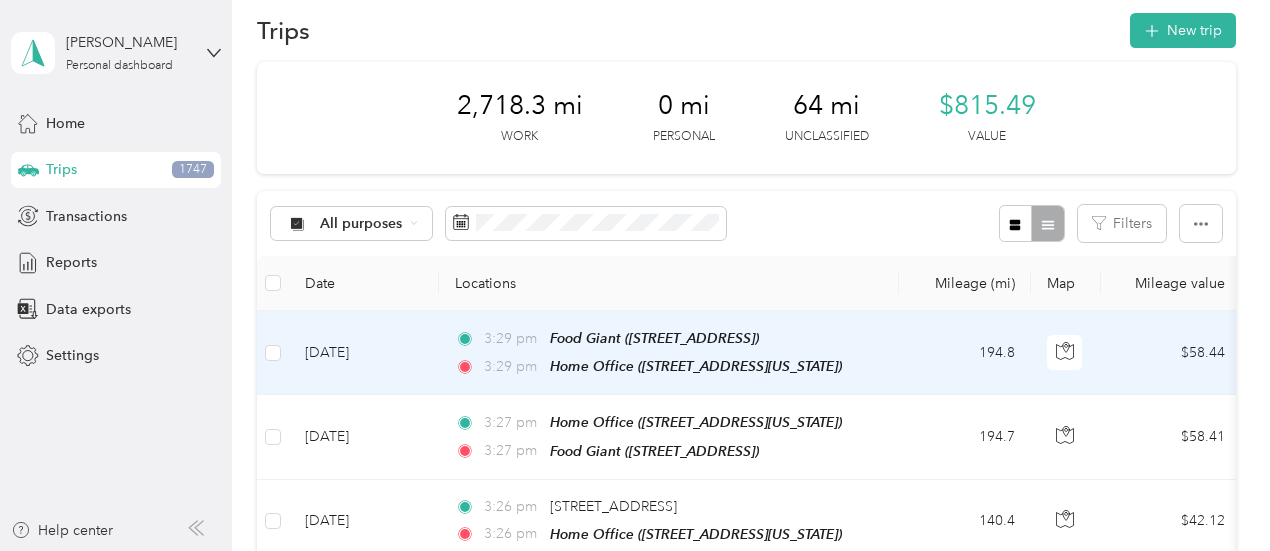 scroll, scrollTop: 0, scrollLeft: 0, axis: both 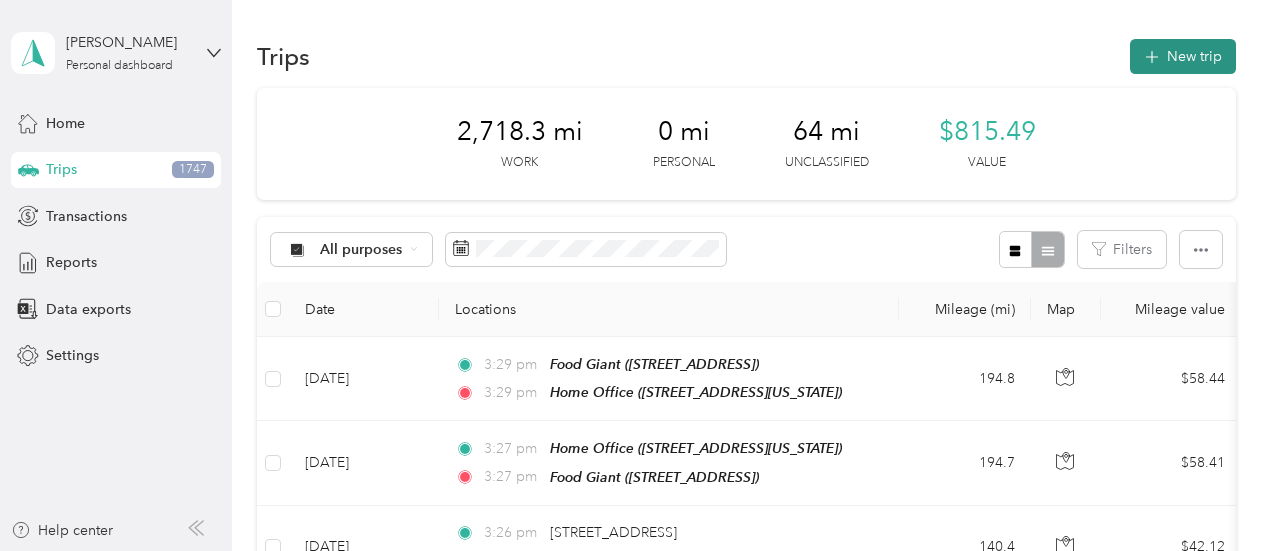 click on "New trip" at bounding box center (1183, 56) 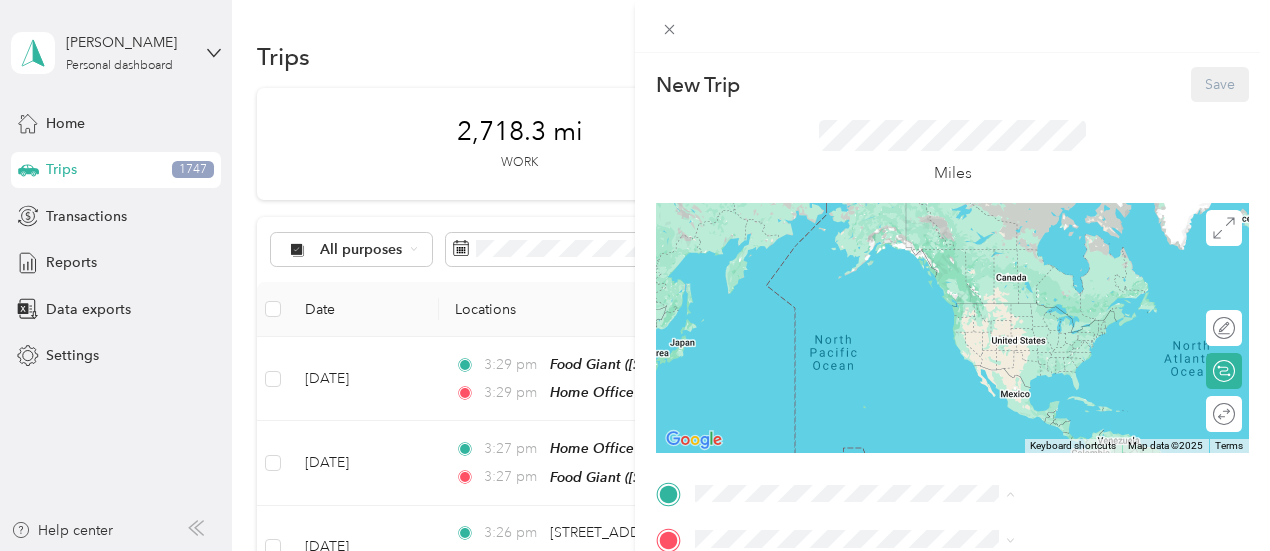 click on "Home Office" at bounding box center [986, 257] 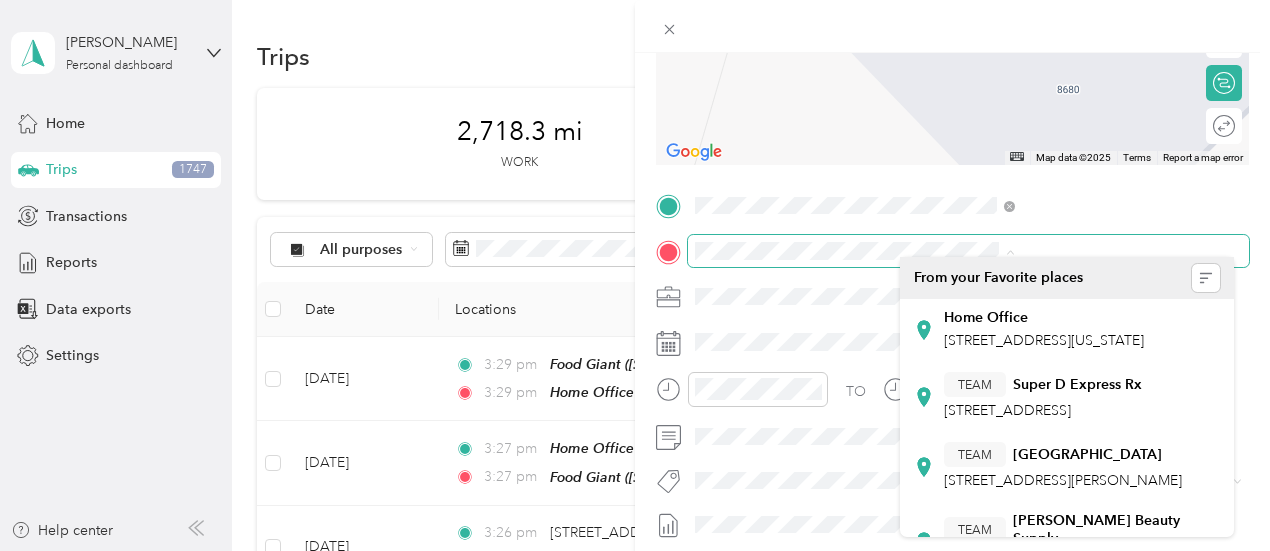 scroll, scrollTop: 300, scrollLeft: 0, axis: vertical 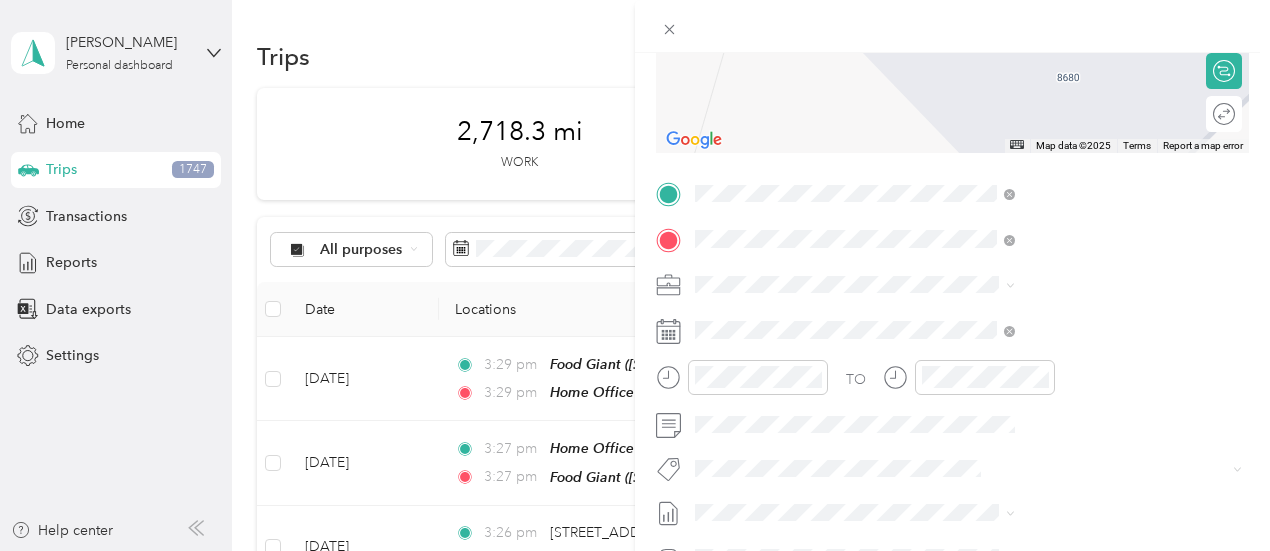 click on "[STREET_ADDRESS]" at bounding box center [1007, 347] 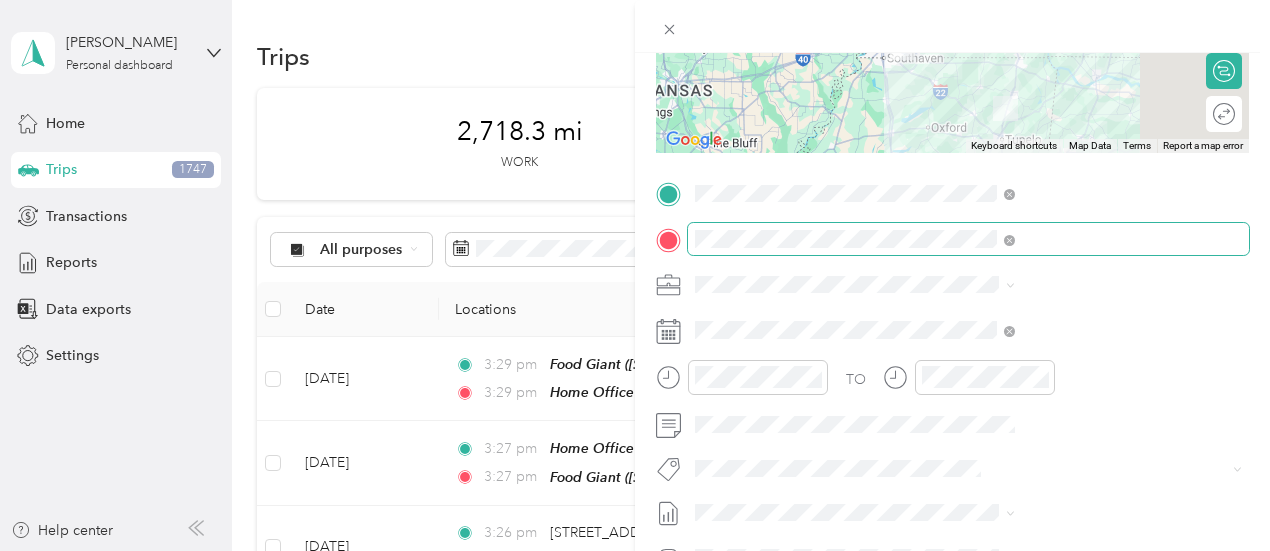 scroll, scrollTop: 400, scrollLeft: 0, axis: vertical 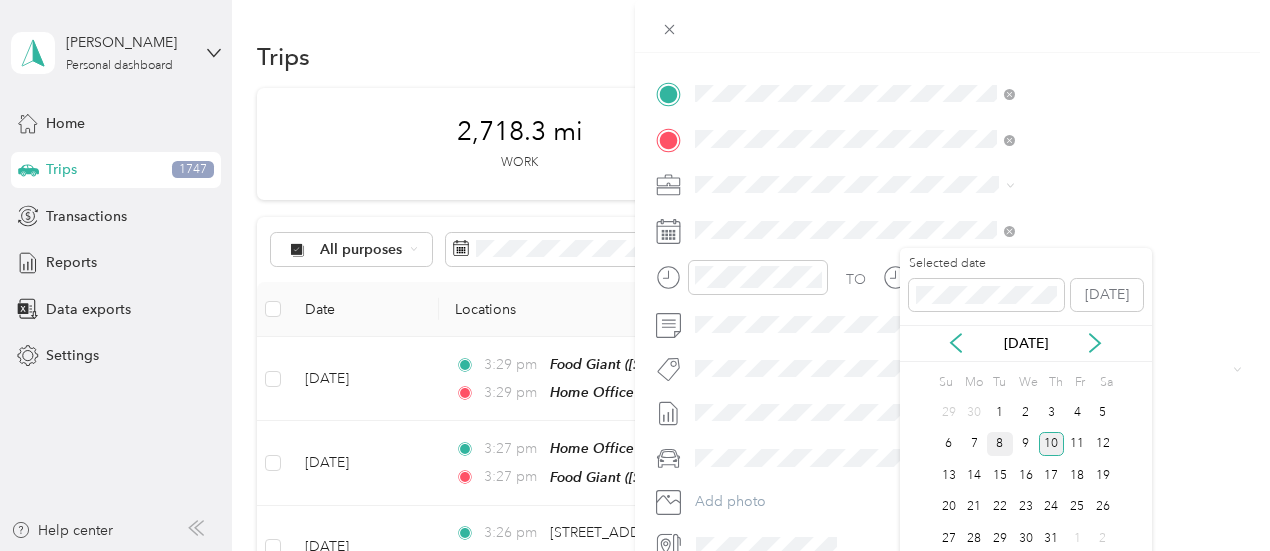 click on "8" at bounding box center [1000, 444] 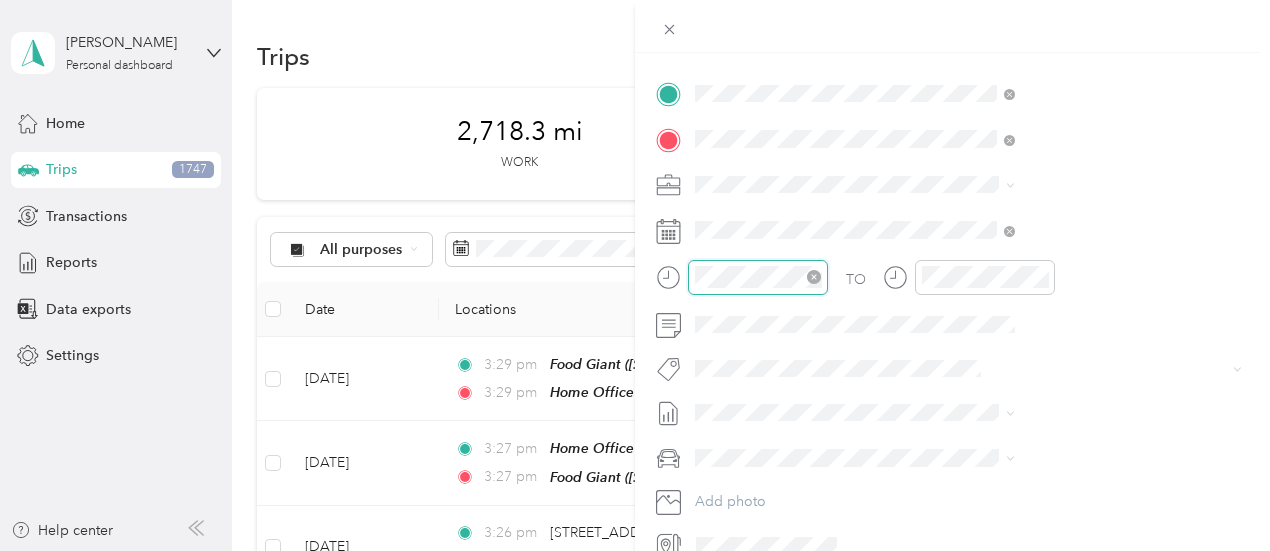 scroll, scrollTop: 84, scrollLeft: 0, axis: vertical 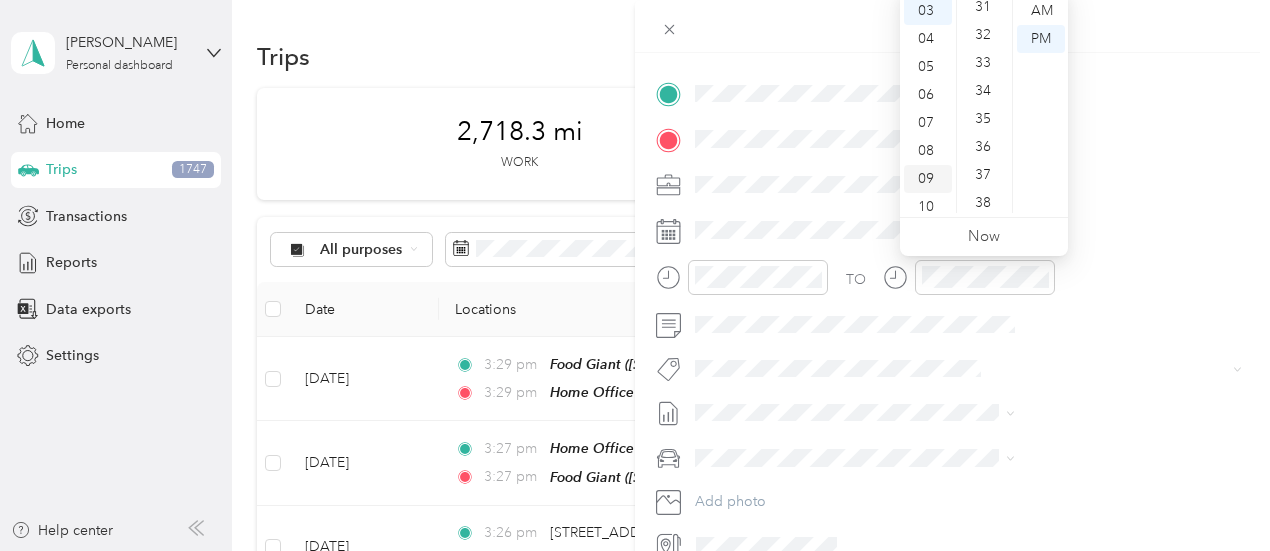 click on "09" at bounding box center [928, 179] 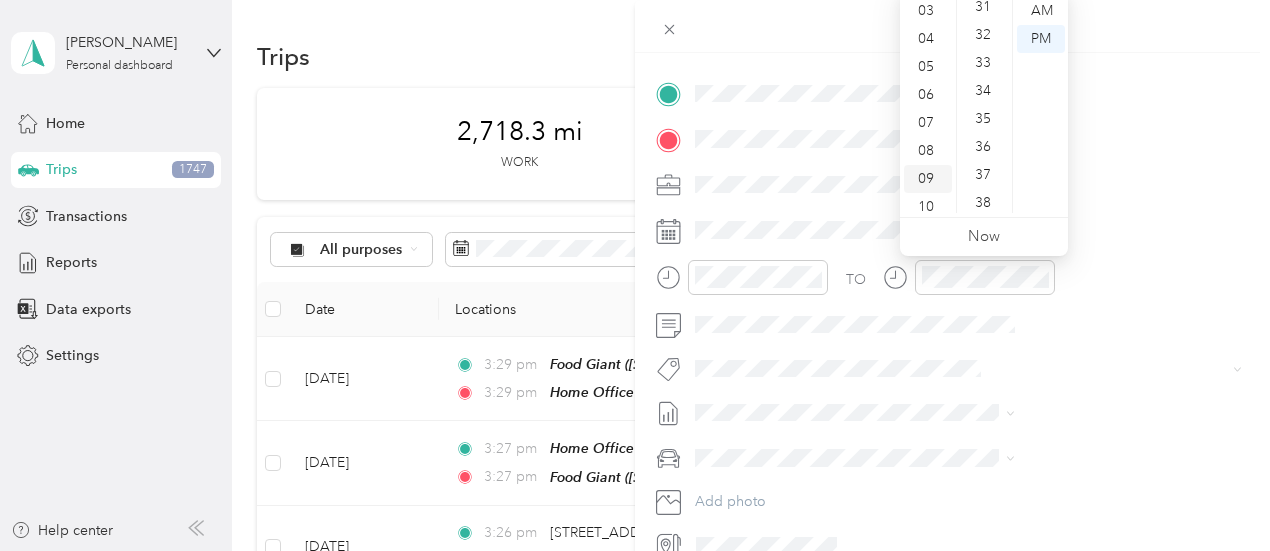 scroll, scrollTop: 120, scrollLeft: 0, axis: vertical 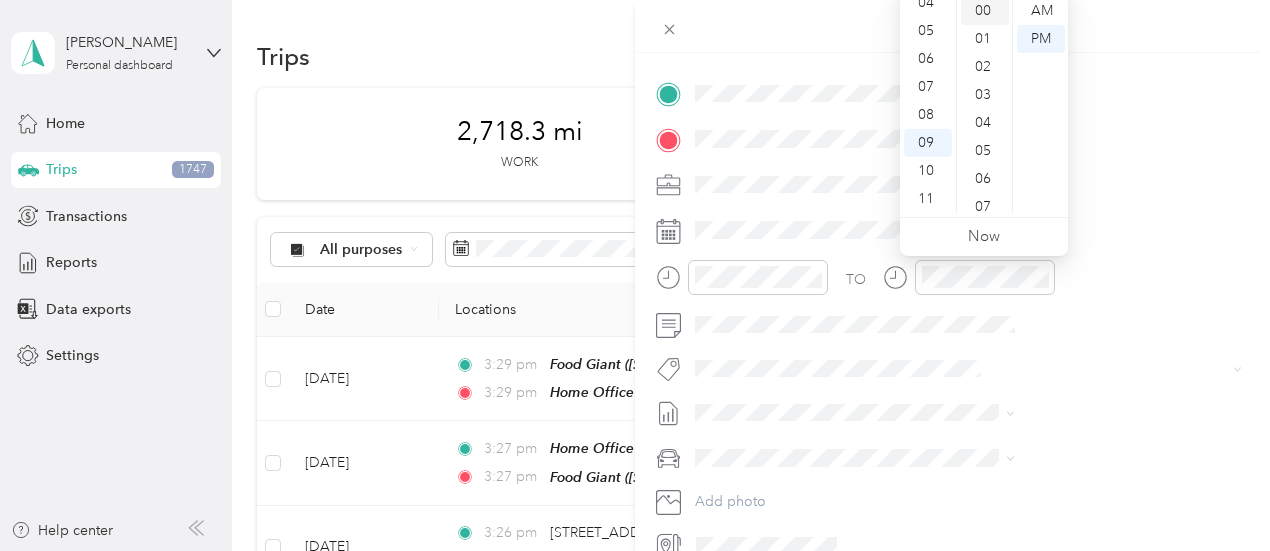 click on "00" at bounding box center [985, 11] 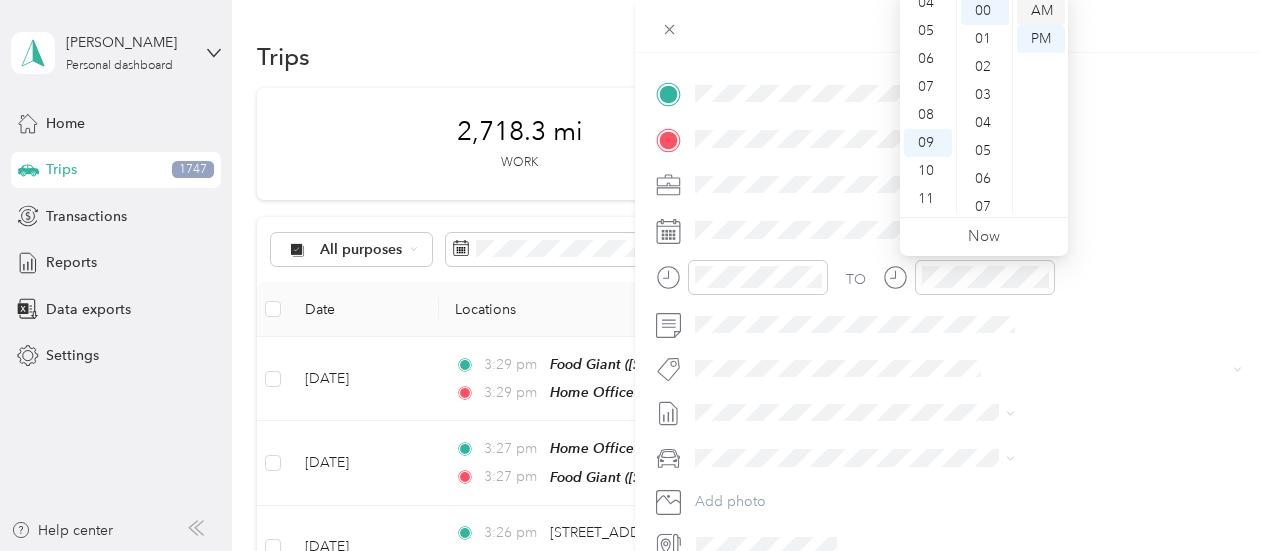 click on "AM" at bounding box center [1041, 11] 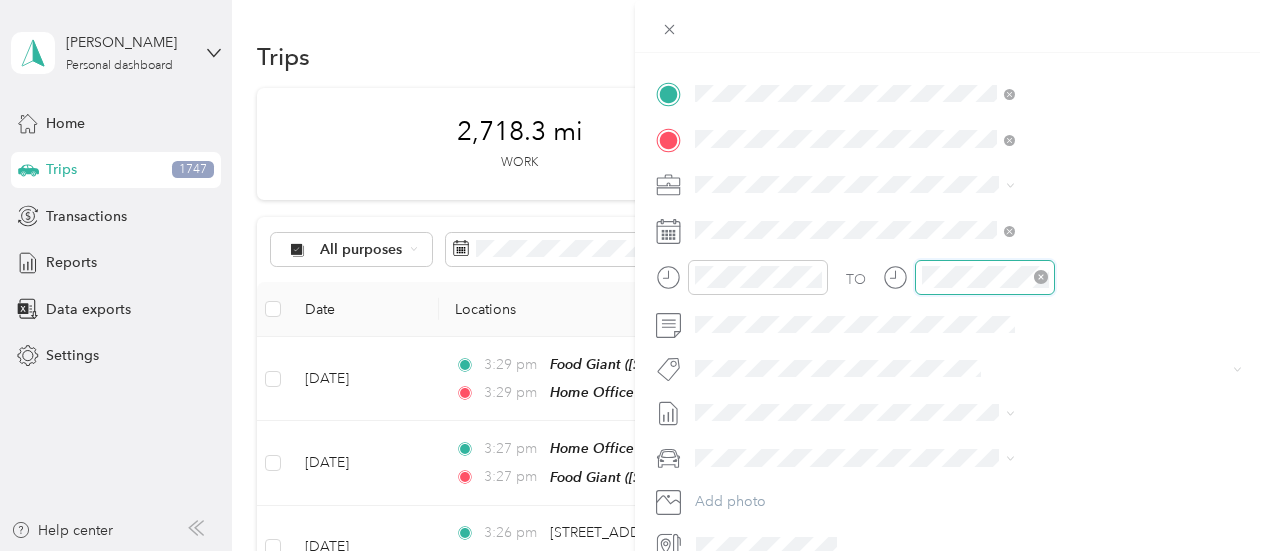 scroll, scrollTop: 84, scrollLeft: 0, axis: vertical 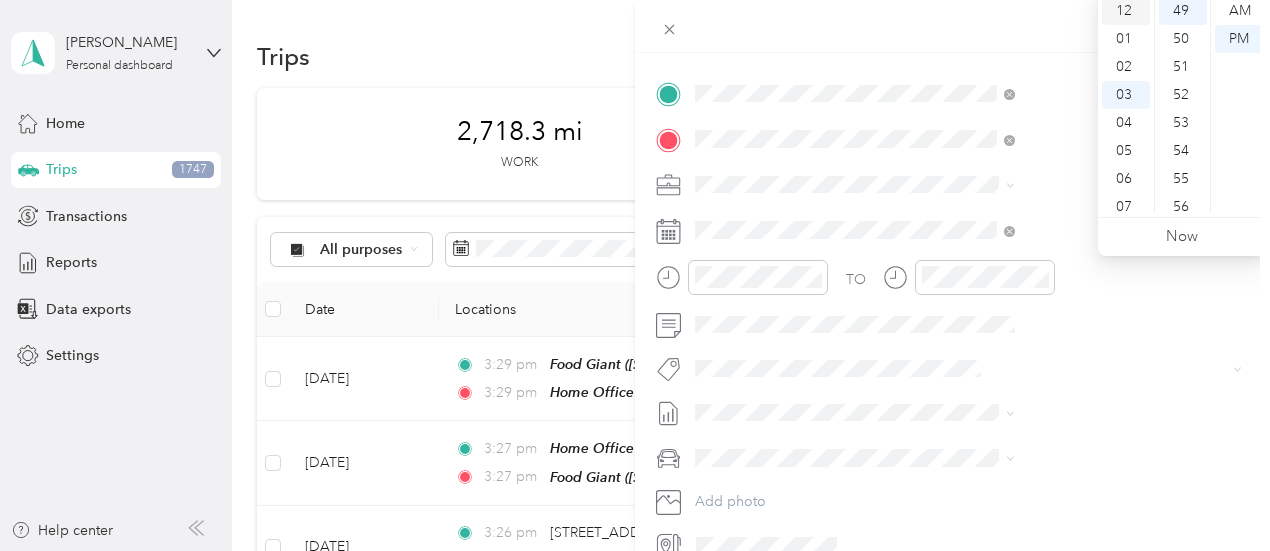 click on "12" at bounding box center [1126, 11] 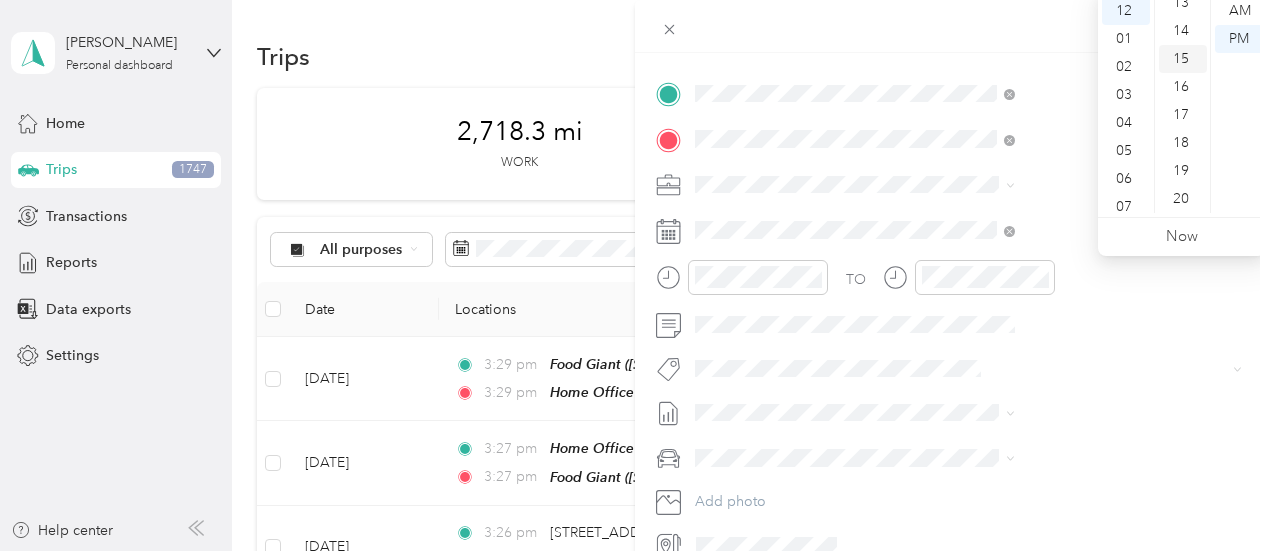 scroll, scrollTop: 0, scrollLeft: 0, axis: both 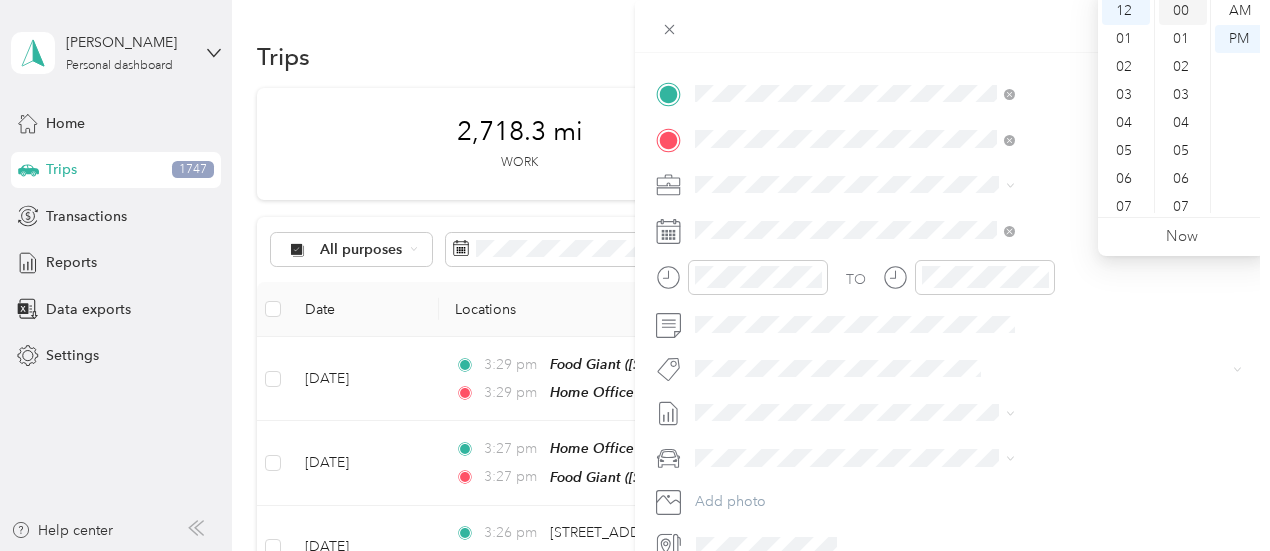 click on "00" at bounding box center [1183, 11] 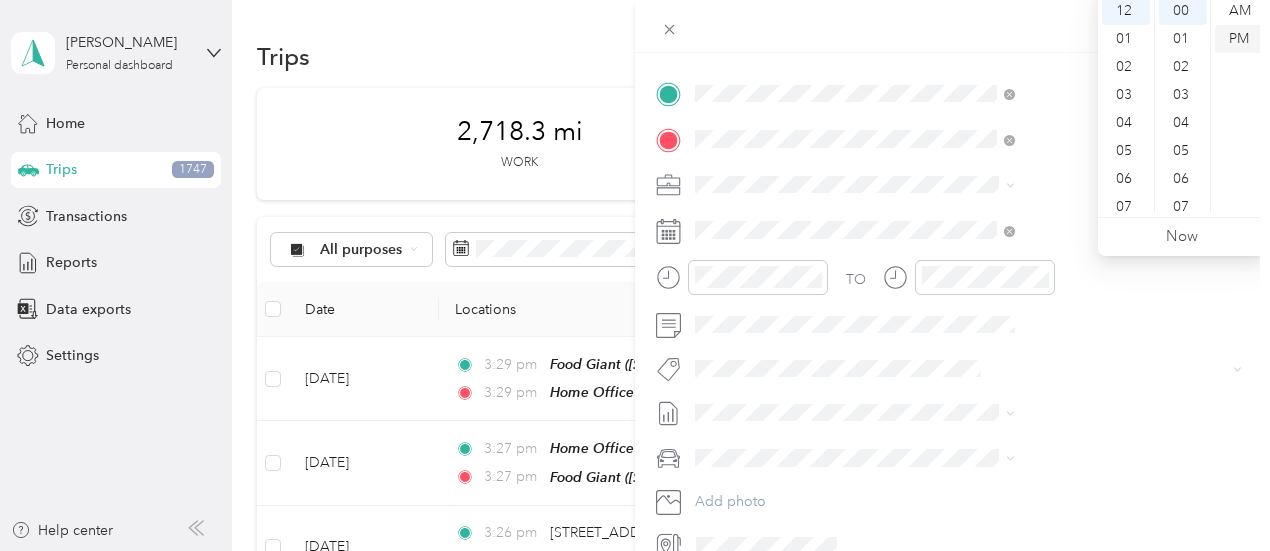 click on "PM" at bounding box center [1239, 39] 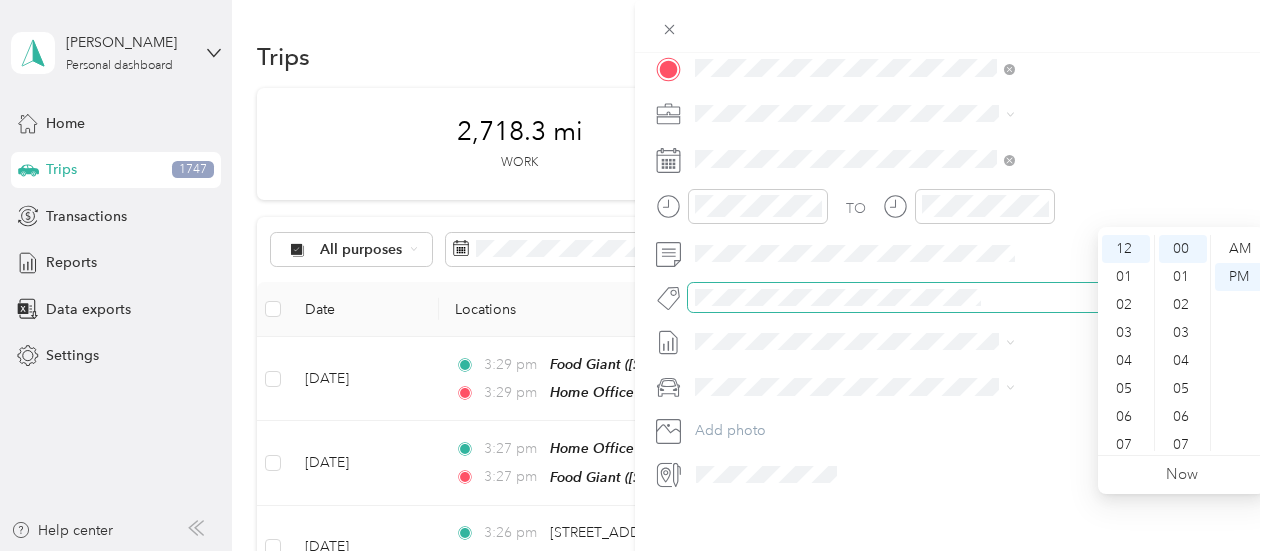 scroll, scrollTop: 498, scrollLeft: 0, axis: vertical 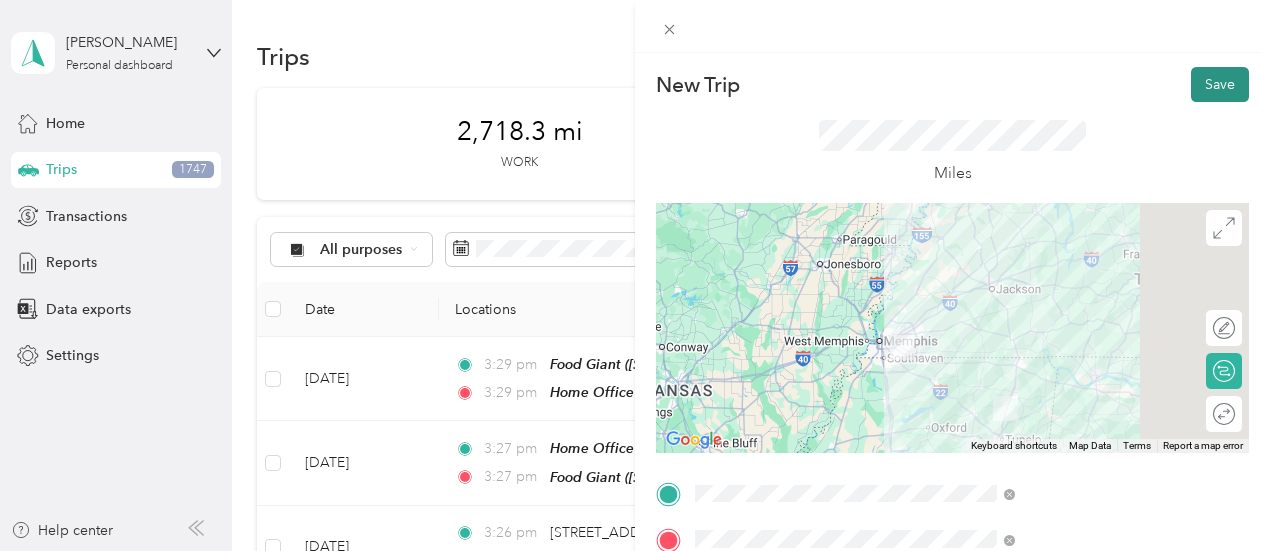 click on "Save" at bounding box center (1220, 84) 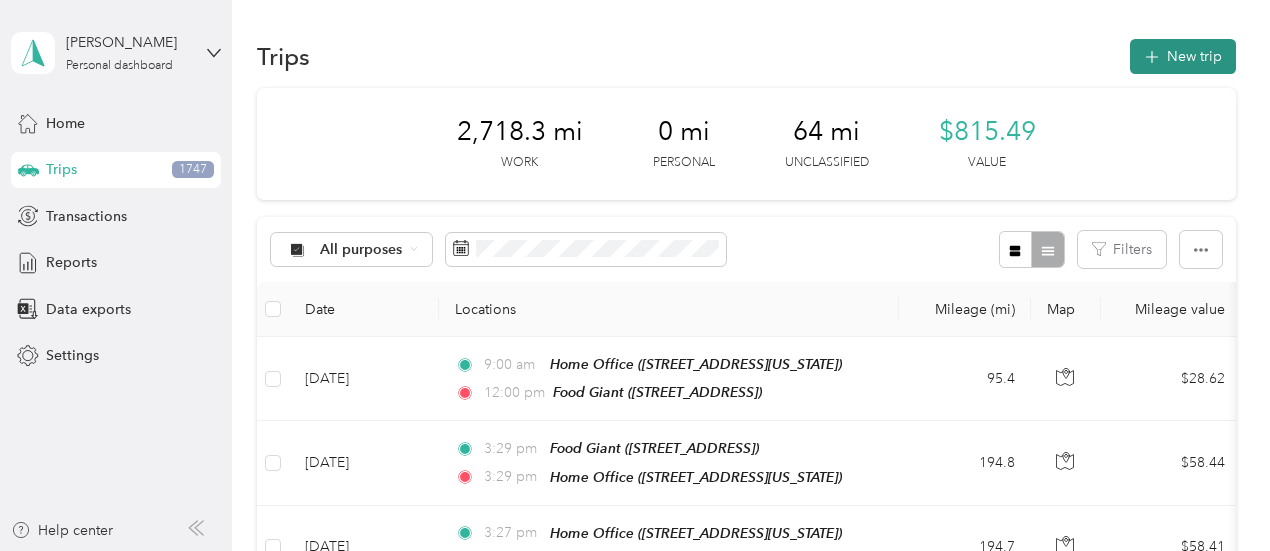 click on "New trip" at bounding box center (1183, 56) 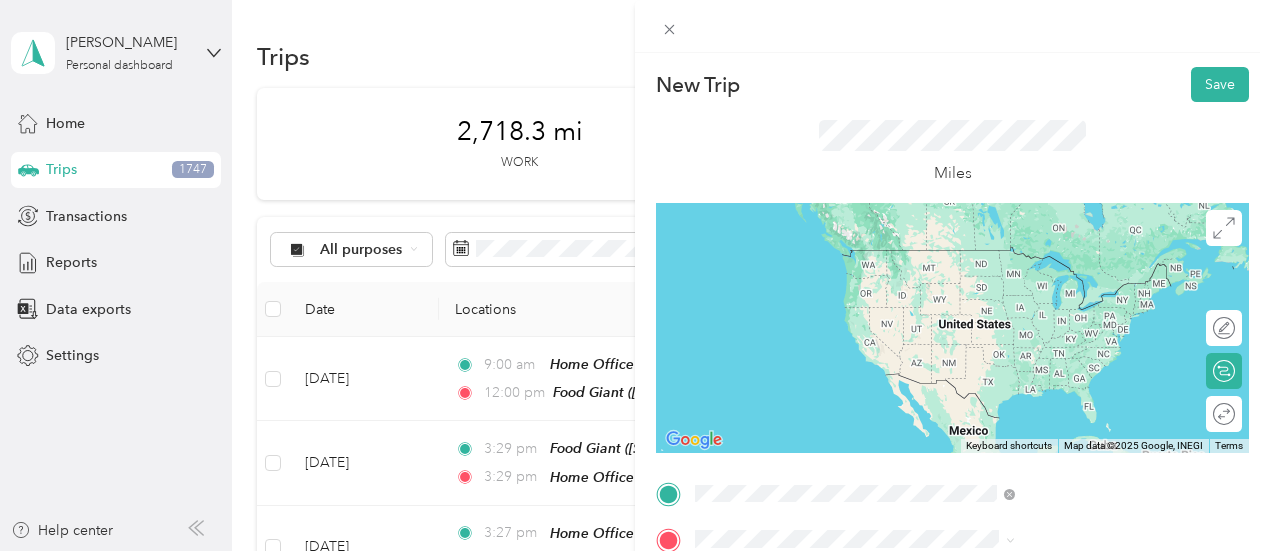 click on "TEAM Food Giant [STREET_ADDRESS]" at bounding box center [1015, 272] 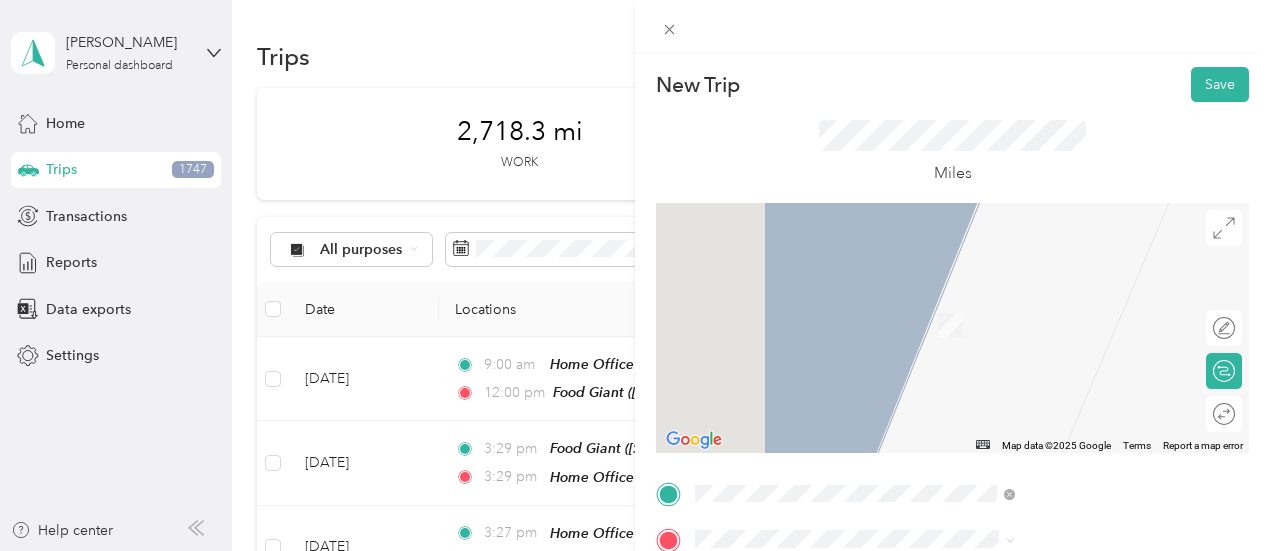 scroll, scrollTop: 100, scrollLeft: 0, axis: vertical 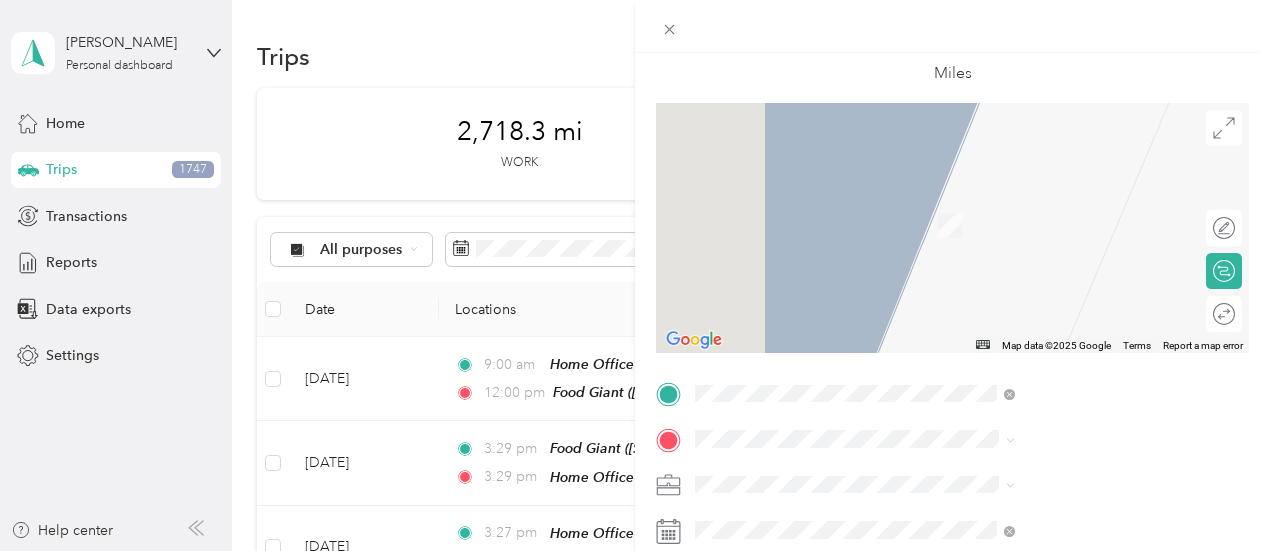 click on "[STREET_ADDRESS][PERSON_NAME][PERSON_NAME]" at bounding box center (1063, 239) 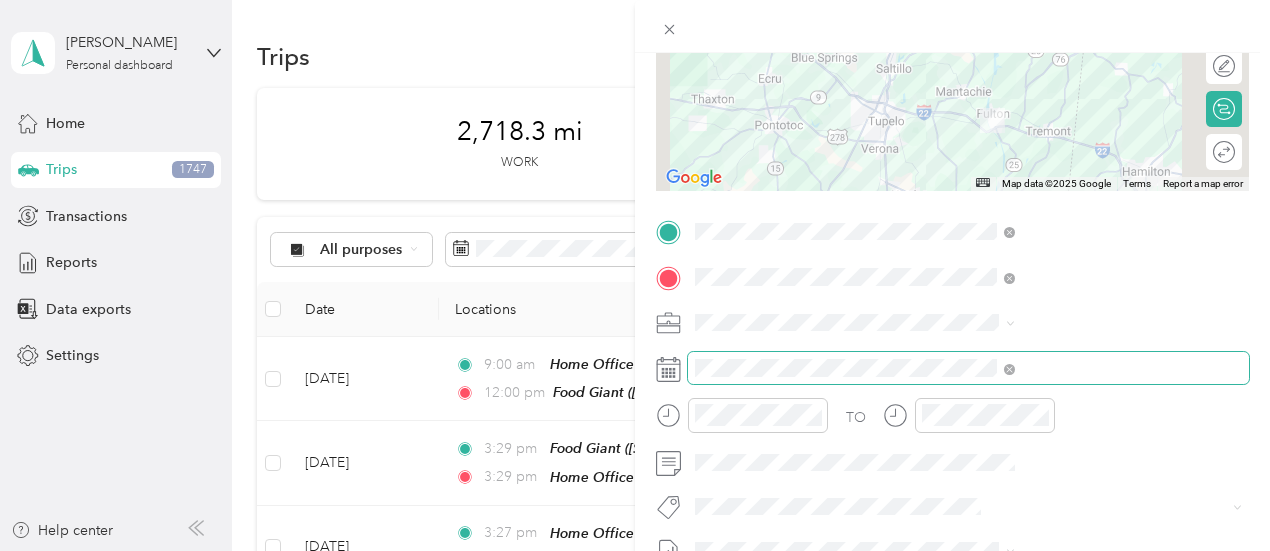 scroll, scrollTop: 300, scrollLeft: 0, axis: vertical 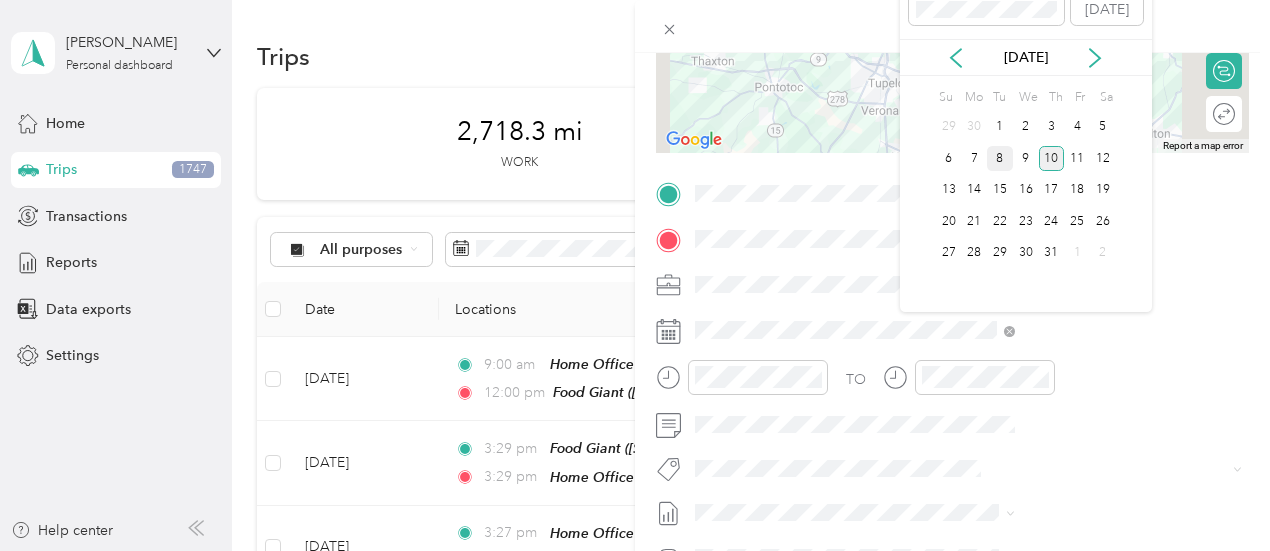 click on "8" at bounding box center (1000, 158) 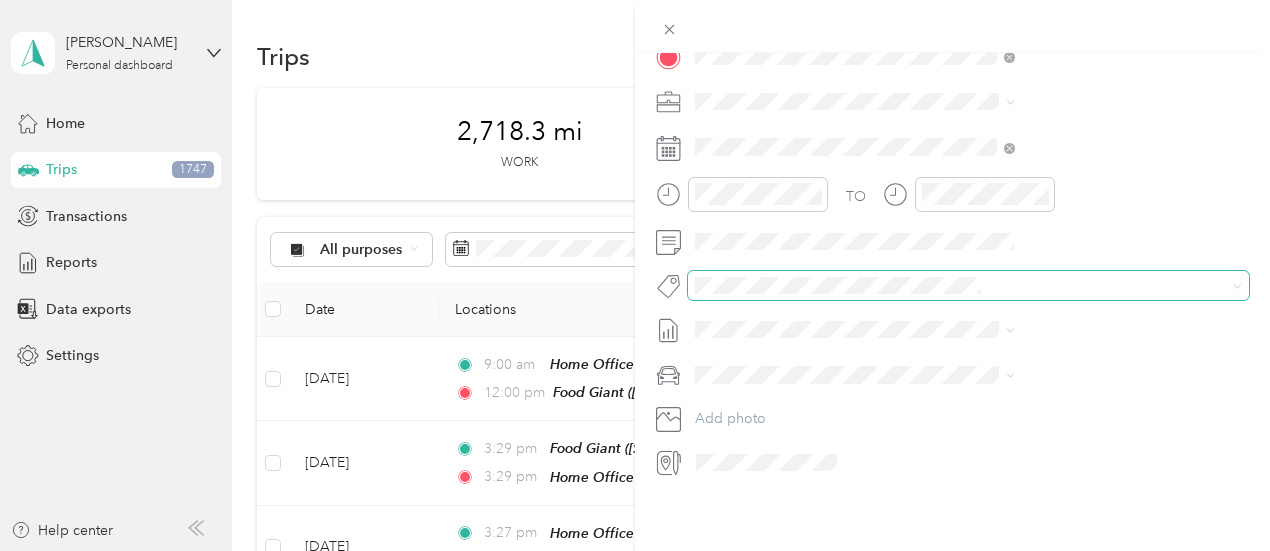 scroll, scrollTop: 0, scrollLeft: 0, axis: both 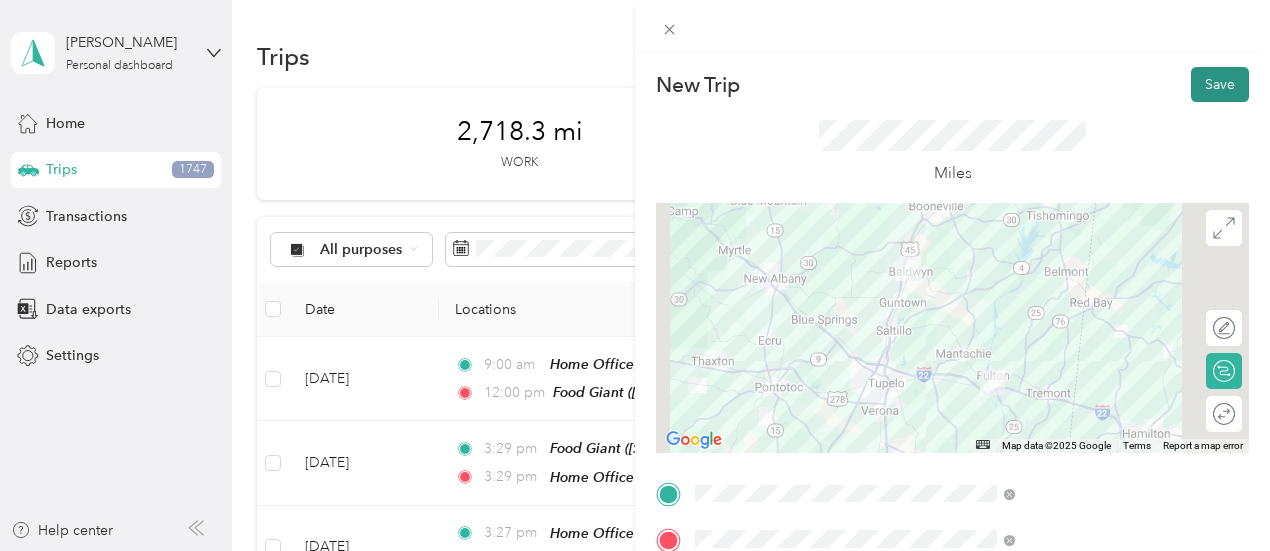 click on "Save" at bounding box center [1220, 84] 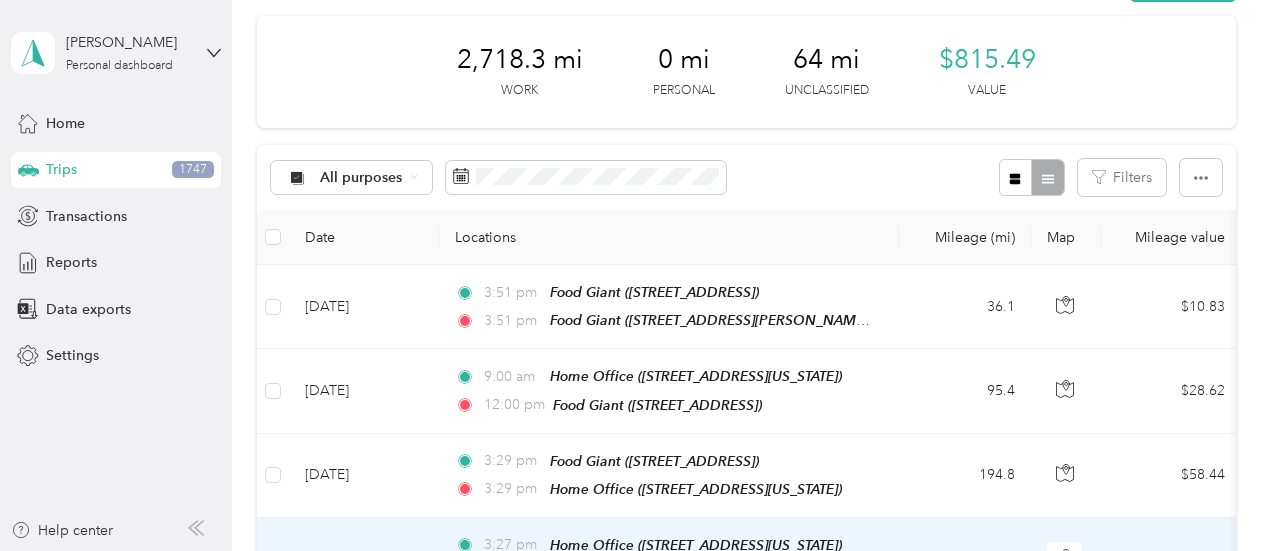 scroll, scrollTop: 0, scrollLeft: 0, axis: both 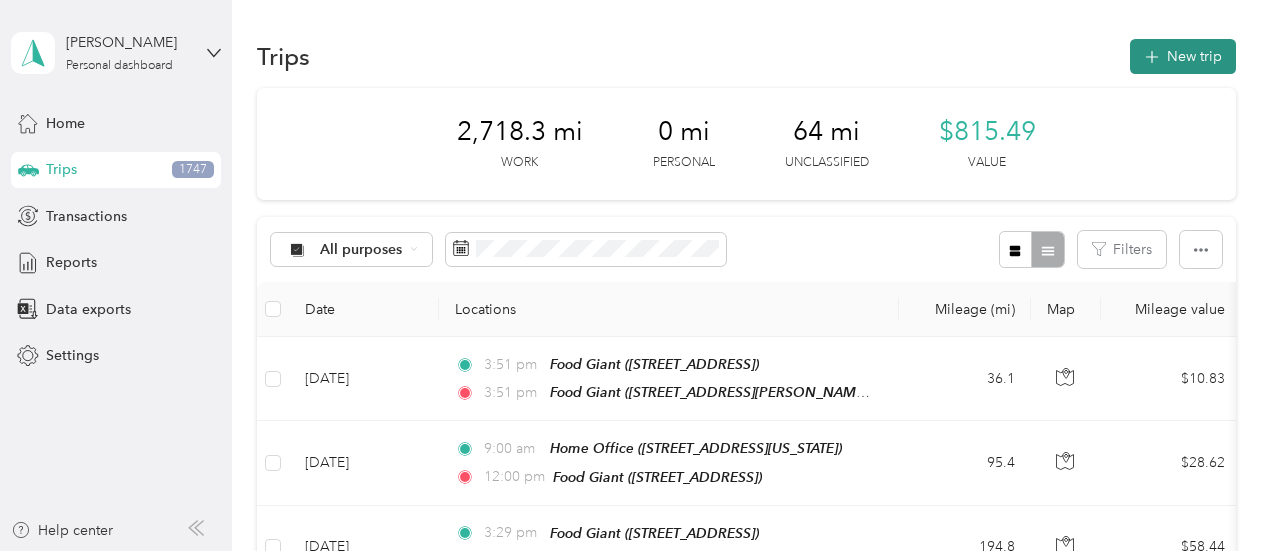 click on "New trip" at bounding box center (1183, 56) 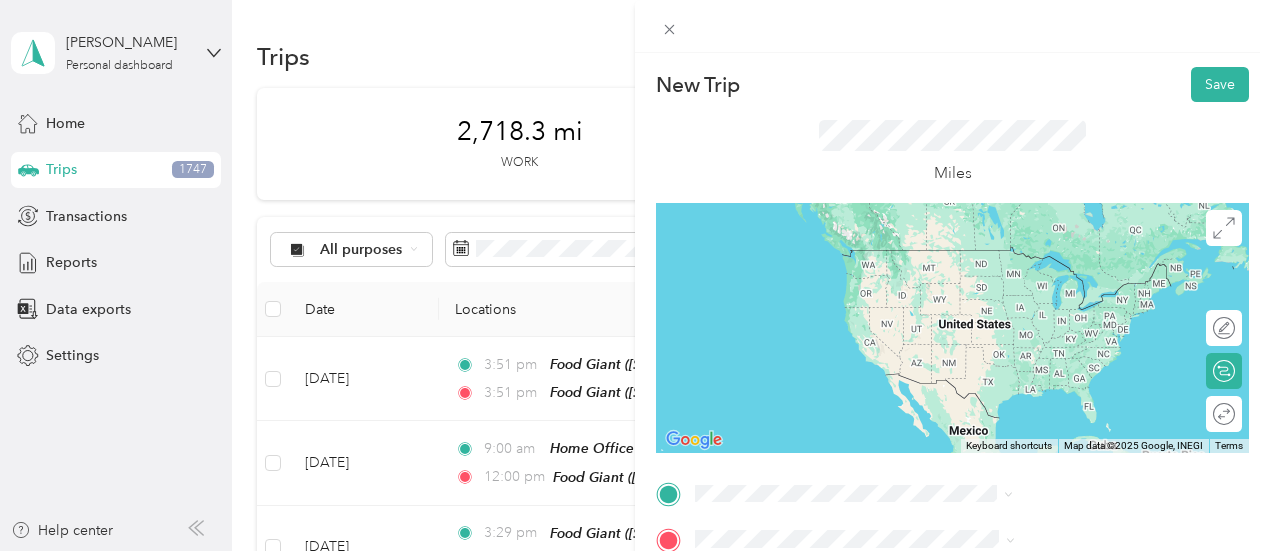 click on "[STREET_ADDRESS][PERSON_NAME][PERSON_NAME]" at bounding box center (1063, 297) 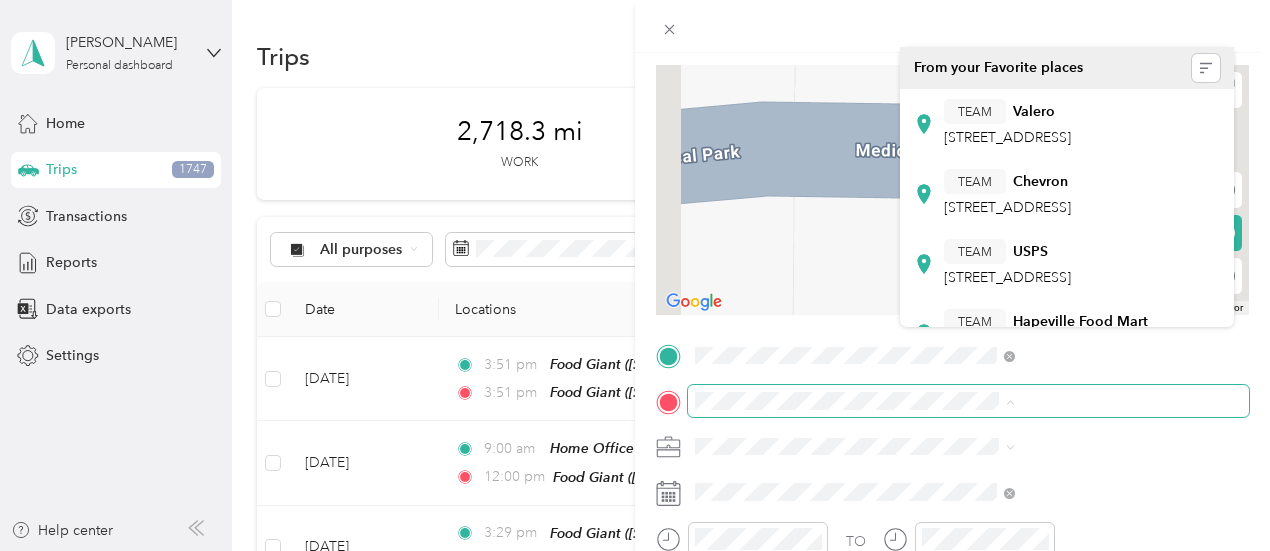 scroll, scrollTop: 200, scrollLeft: 0, axis: vertical 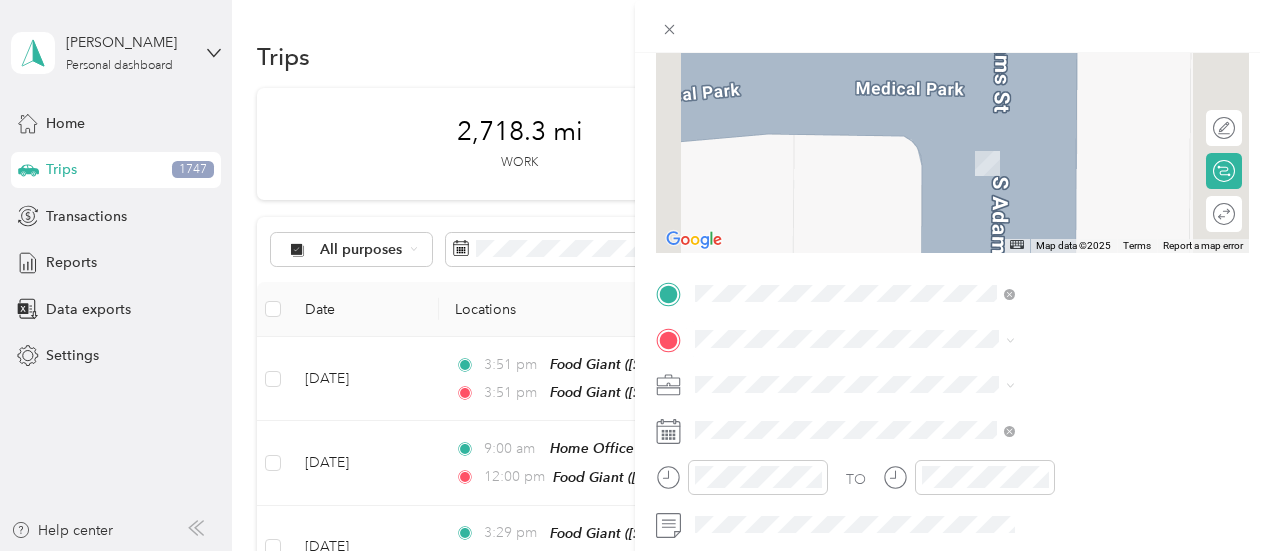click on "TEAM Food Giant [STREET_ADDRESS]" at bounding box center [1015, 116] 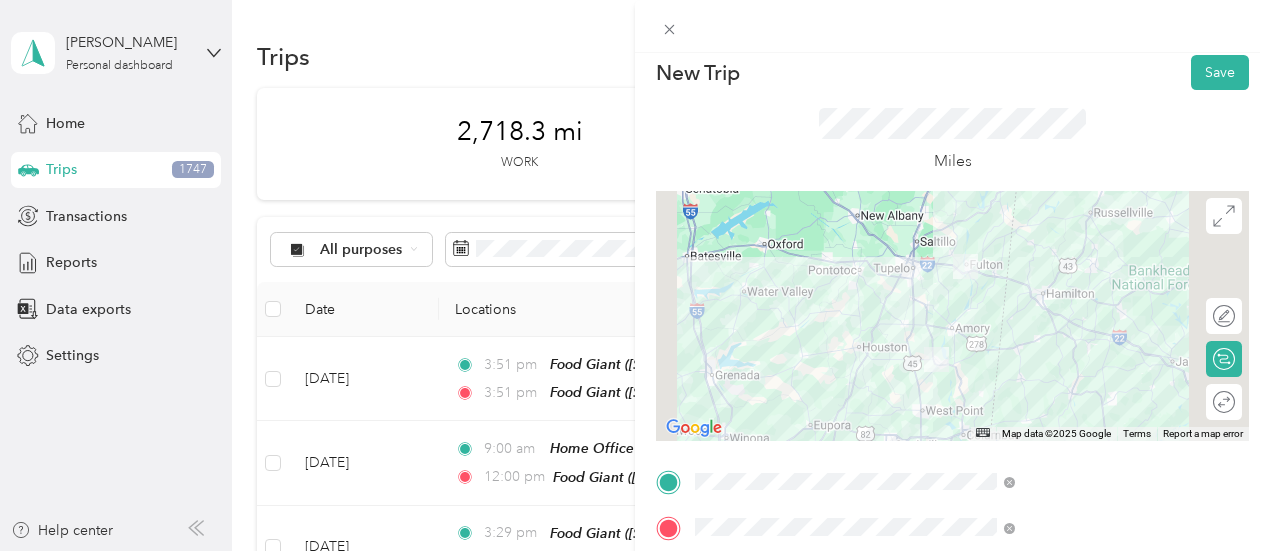 scroll, scrollTop: 0, scrollLeft: 0, axis: both 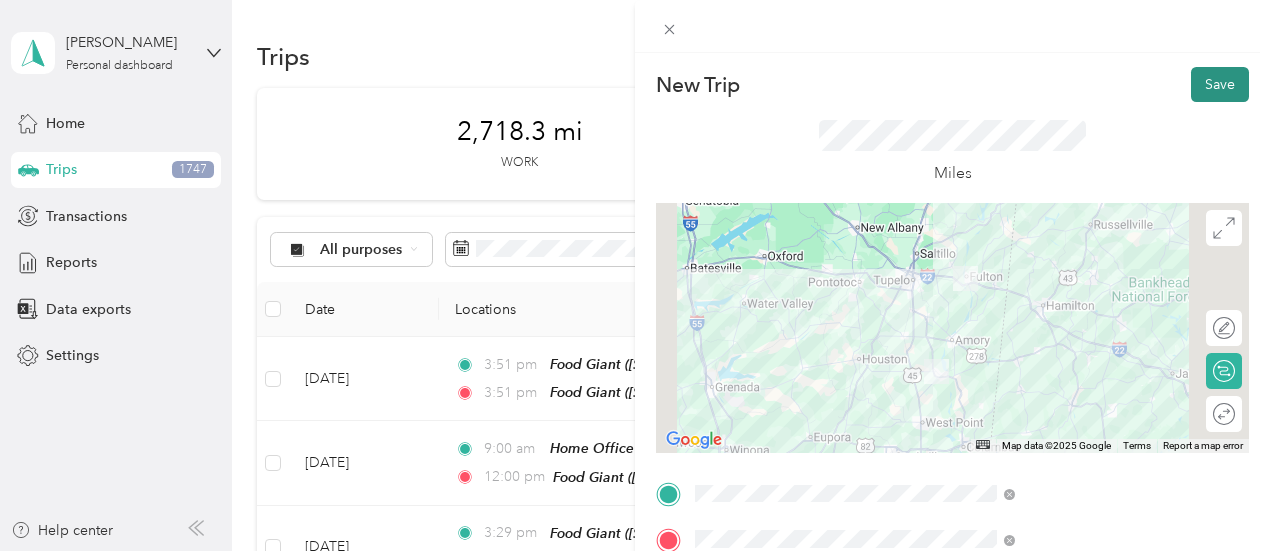 click on "Save" at bounding box center [1220, 84] 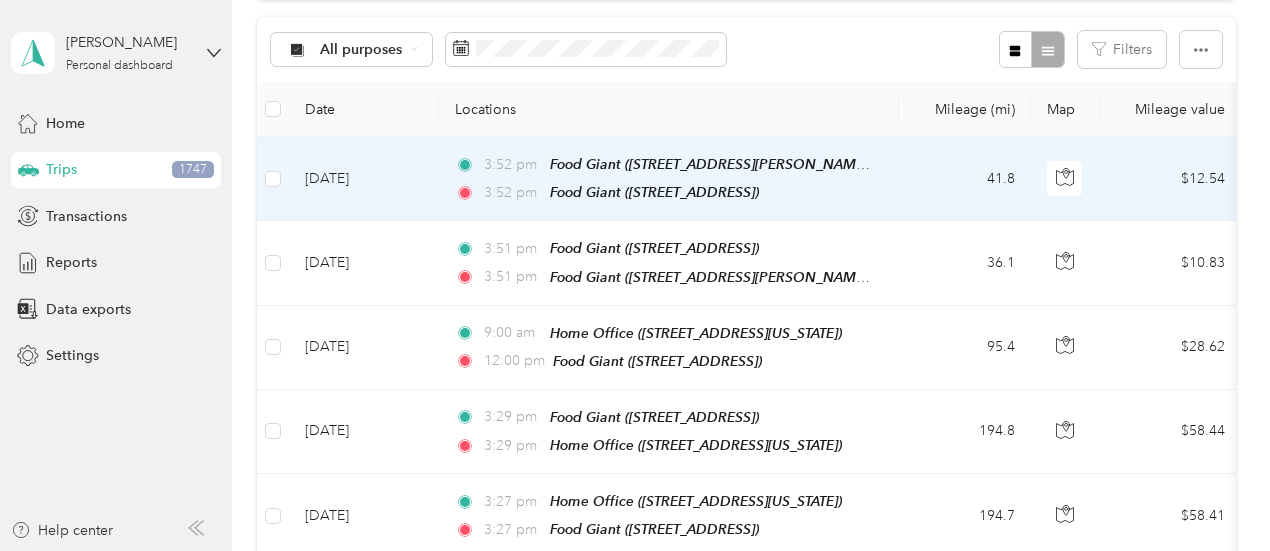 scroll, scrollTop: 0, scrollLeft: 0, axis: both 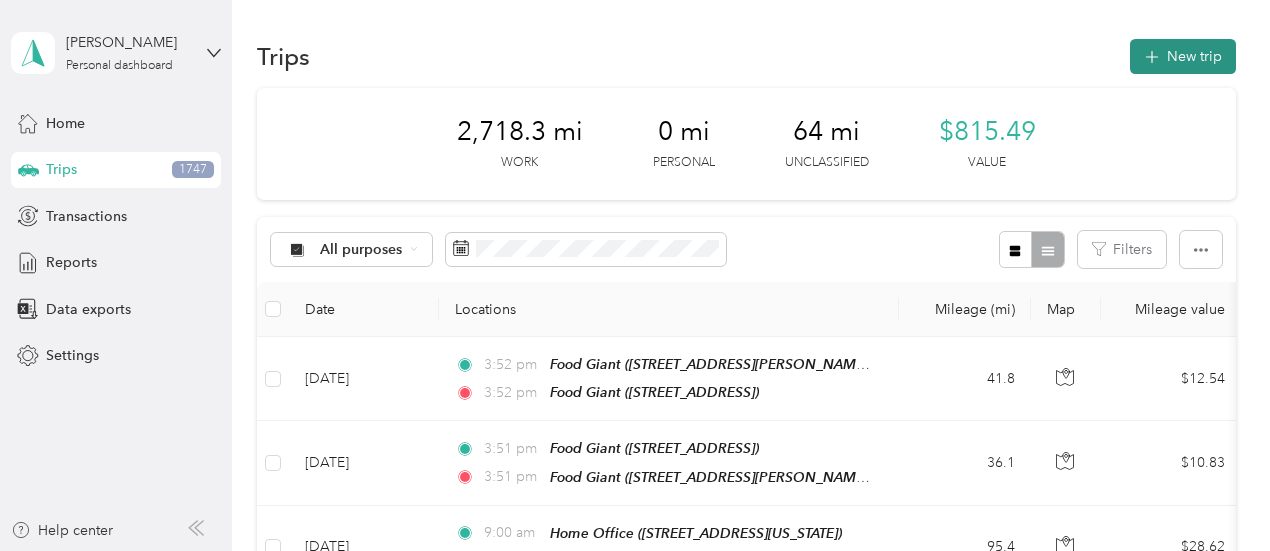 click on "New trip" at bounding box center (1183, 56) 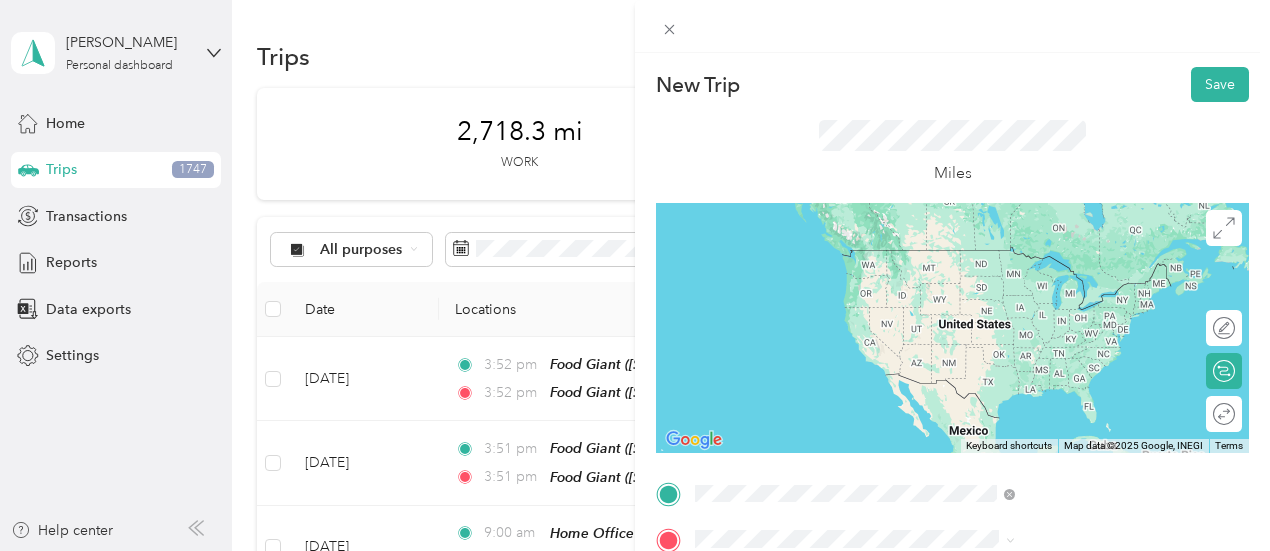 click on "TEAM Food Giant [STREET_ADDRESS]" at bounding box center (1015, 272) 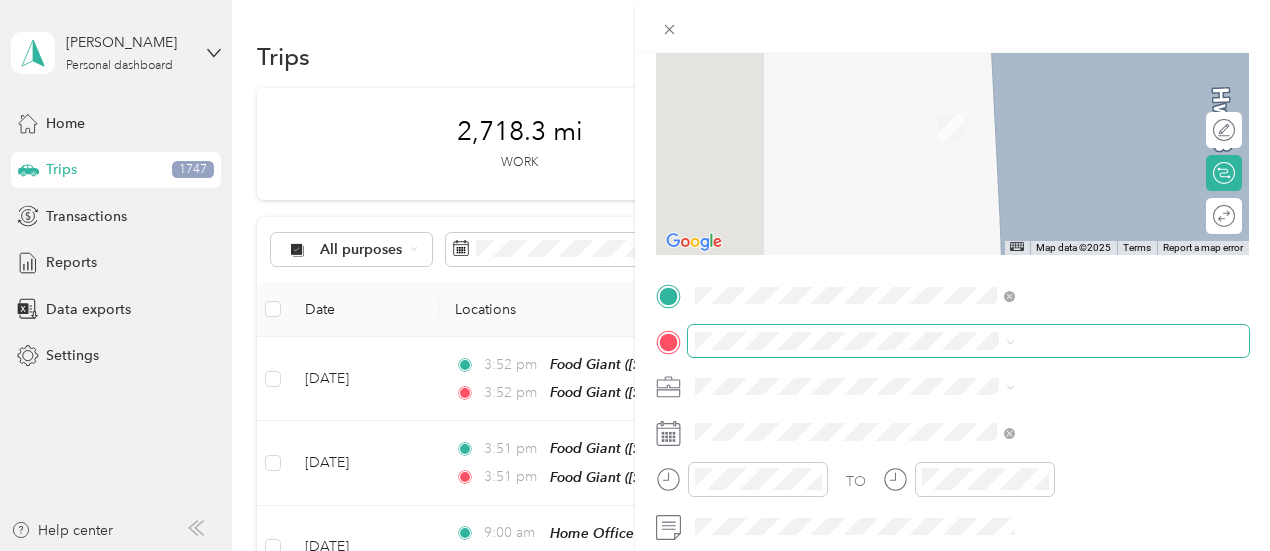 scroll, scrollTop: 200, scrollLeft: 0, axis: vertical 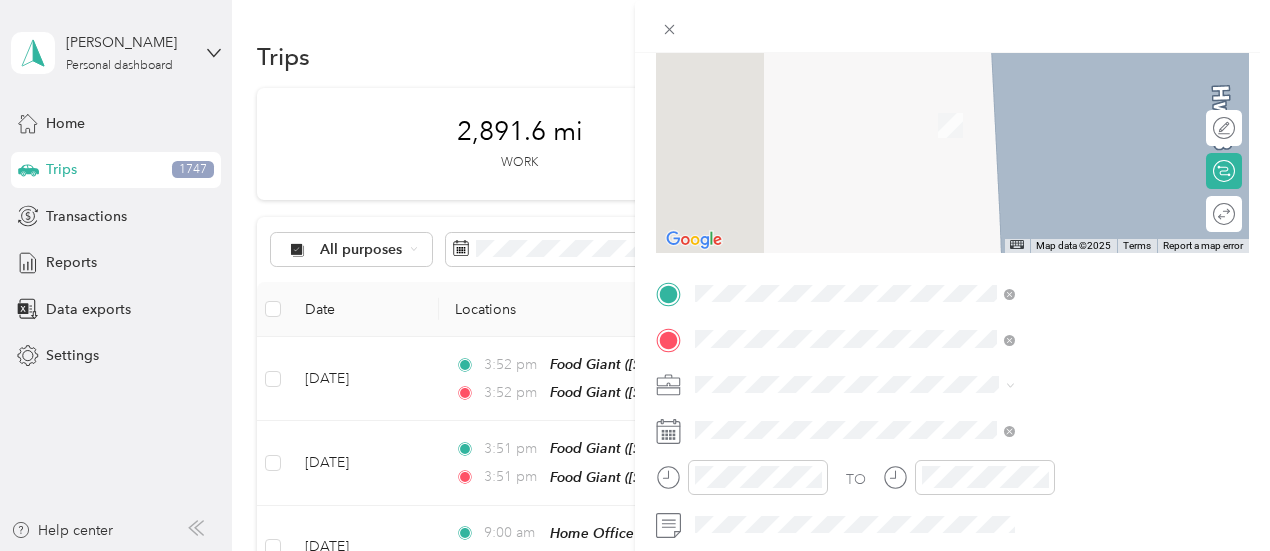 click on "[STREET_ADDRESS][US_STATE]" at bounding box center (1044, 117) 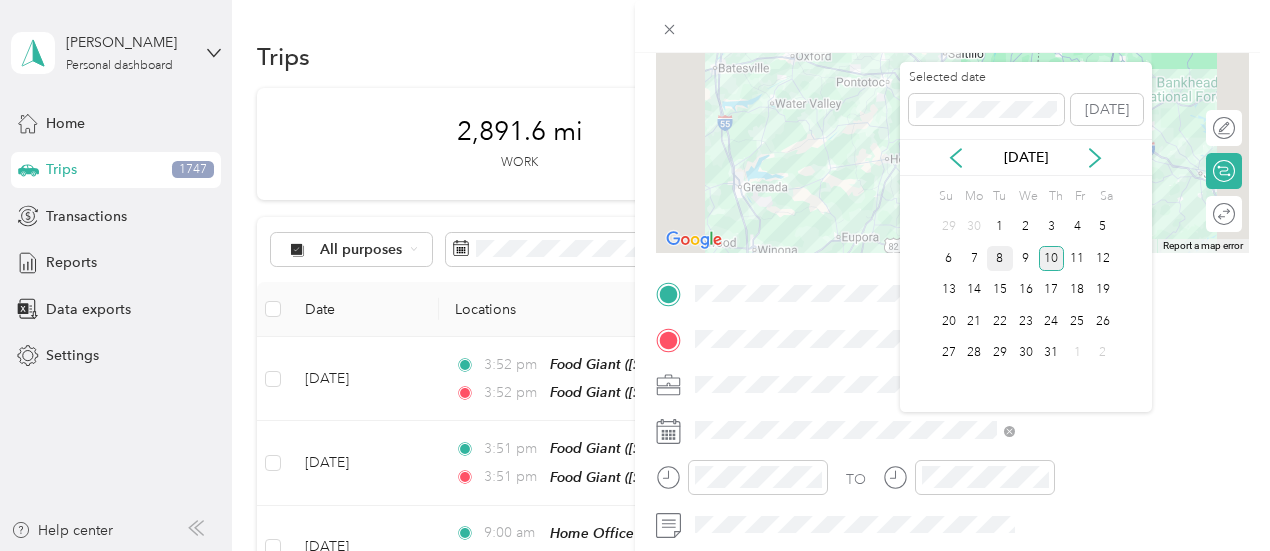 click on "8" at bounding box center [1000, 258] 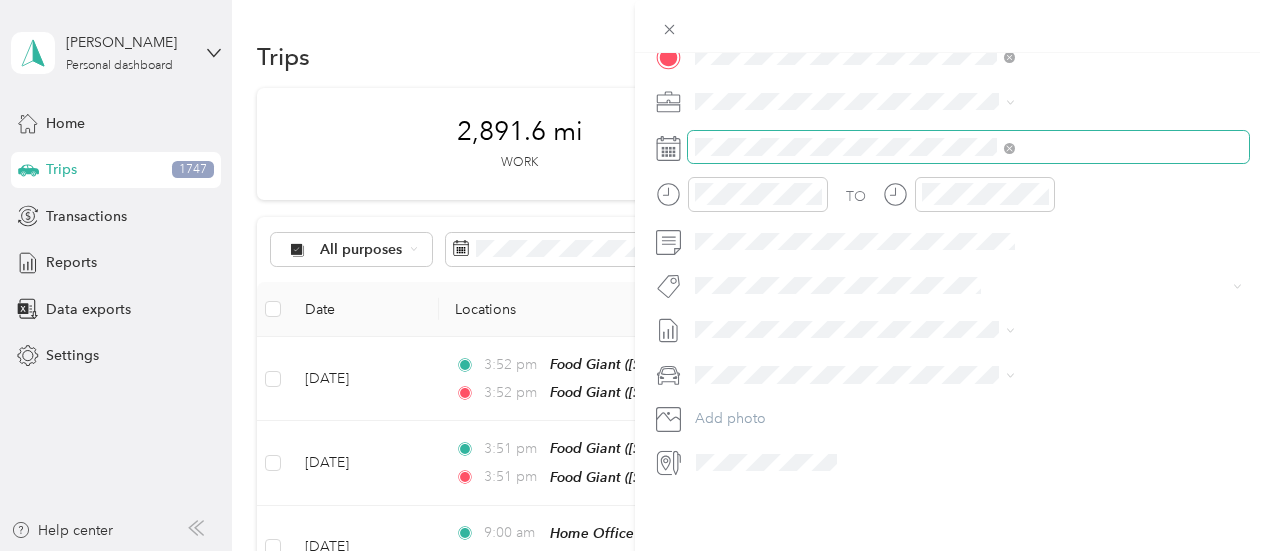scroll, scrollTop: 0, scrollLeft: 0, axis: both 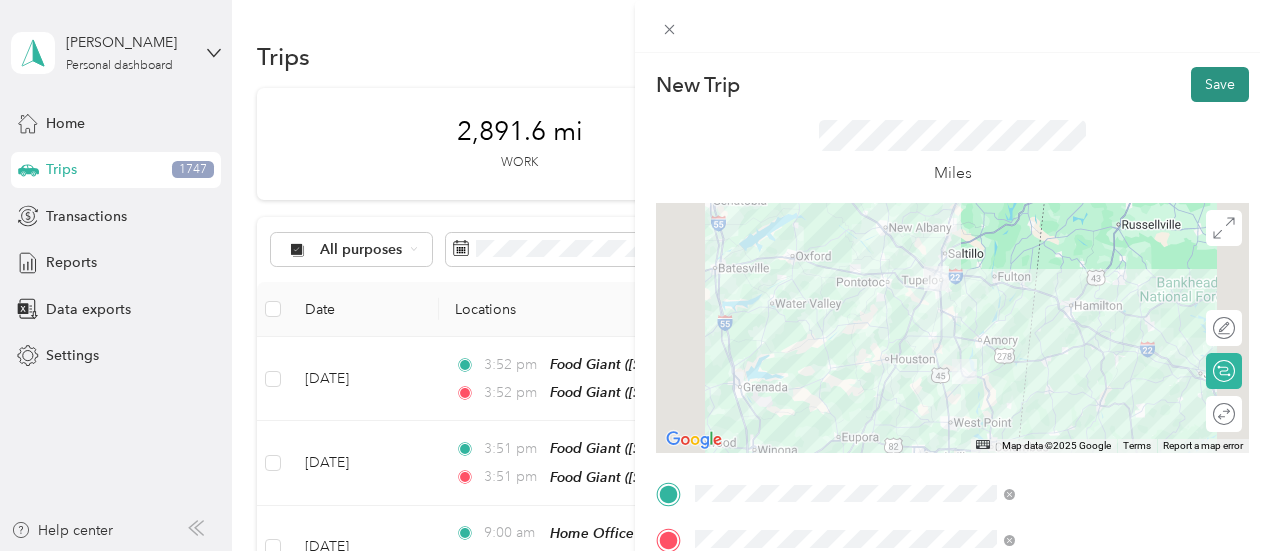 click on "Save" at bounding box center [1220, 84] 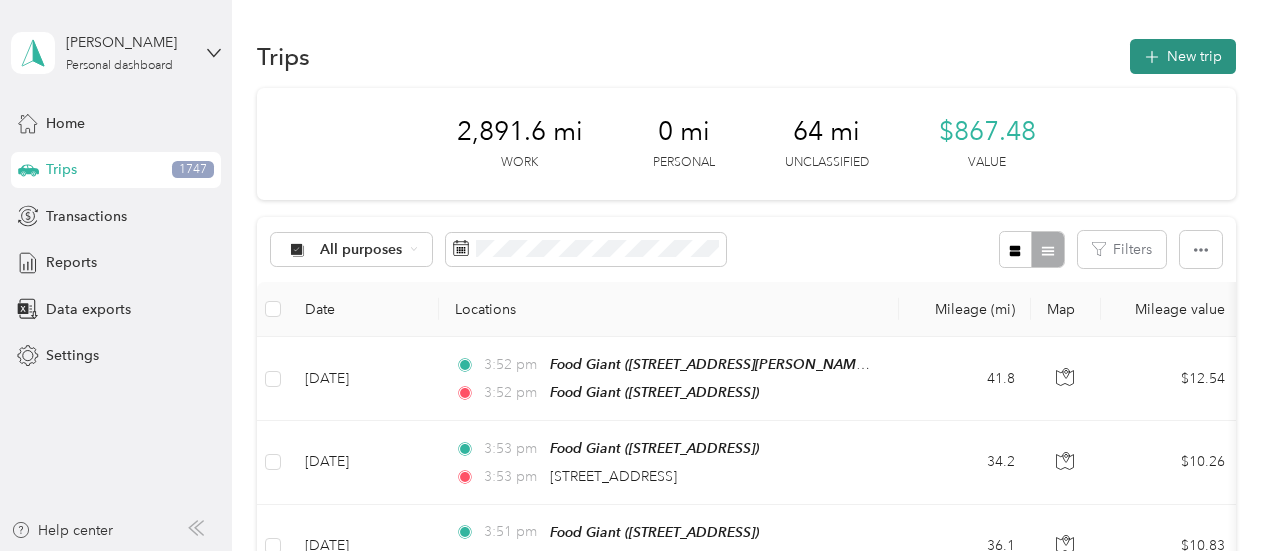 click on "New trip" at bounding box center (1183, 56) 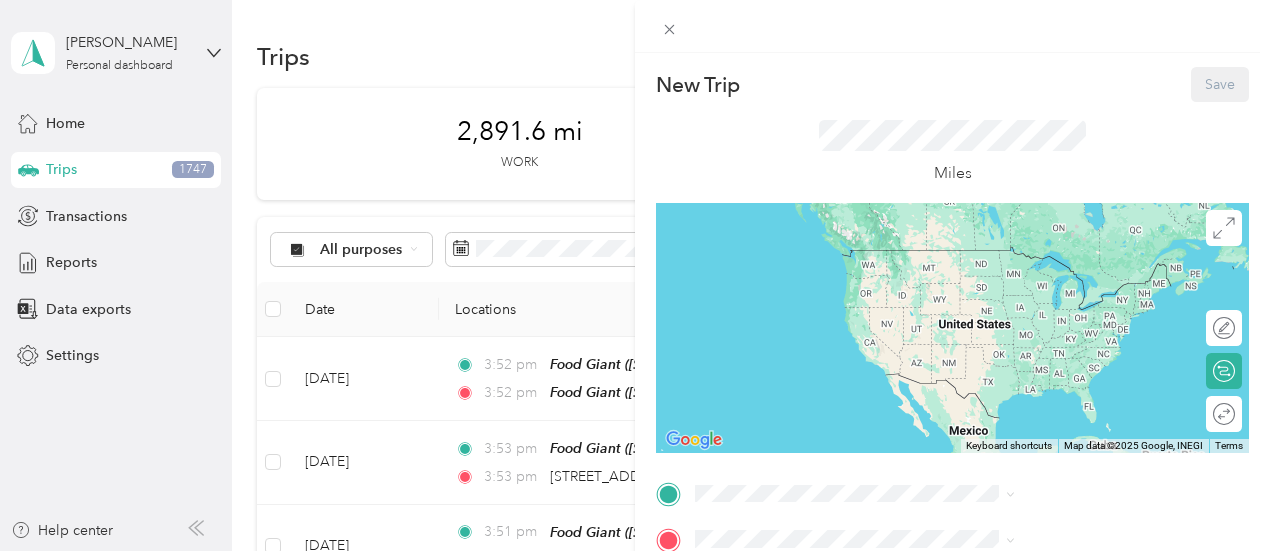 click on "New Trip Save This trip cannot be edited because it is either under review, approved, or paid. Contact your Team Manager to edit it. Miles ← Move left → Move right ↑ Move up ↓ Move down + Zoom in - Zoom out Home Jump left by 75% End Jump right by 75% Page Up Jump up by 75% Page Down Jump down by 75% Keyboard shortcuts Map Data Map data ©2025 Google, INEGI Map data ©2025 Google, INEGI 1000 km  Click to toggle between metric and imperial units Terms Report a map error Edit route Calculate route Round trip TO Add photo" at bounding box center [635, 275] 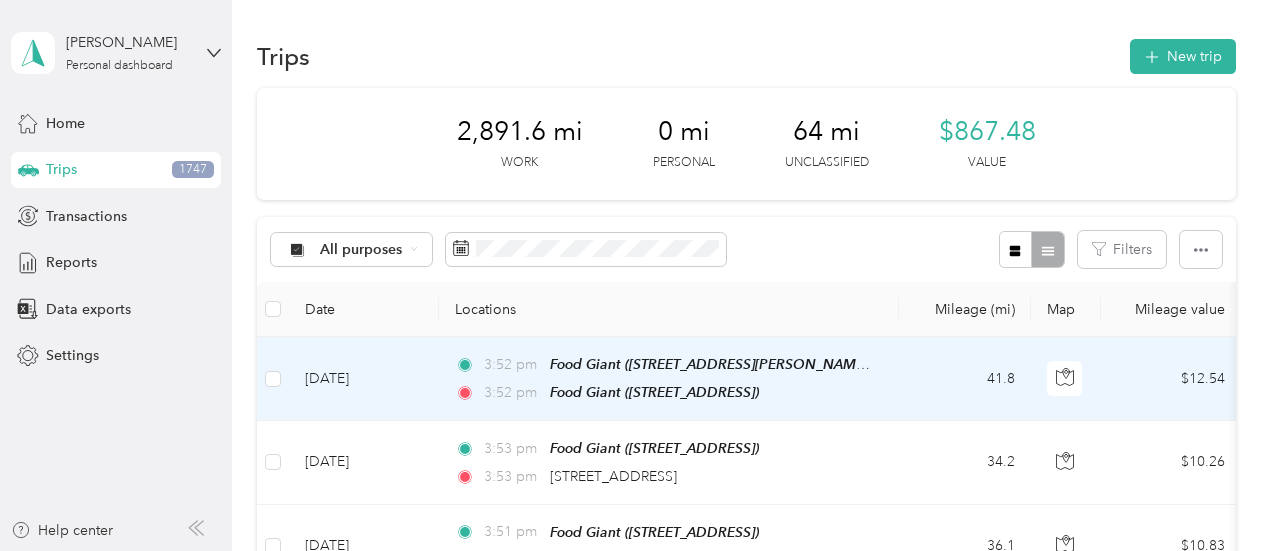 click on "[DATE]" at bounding box center [364, 379] 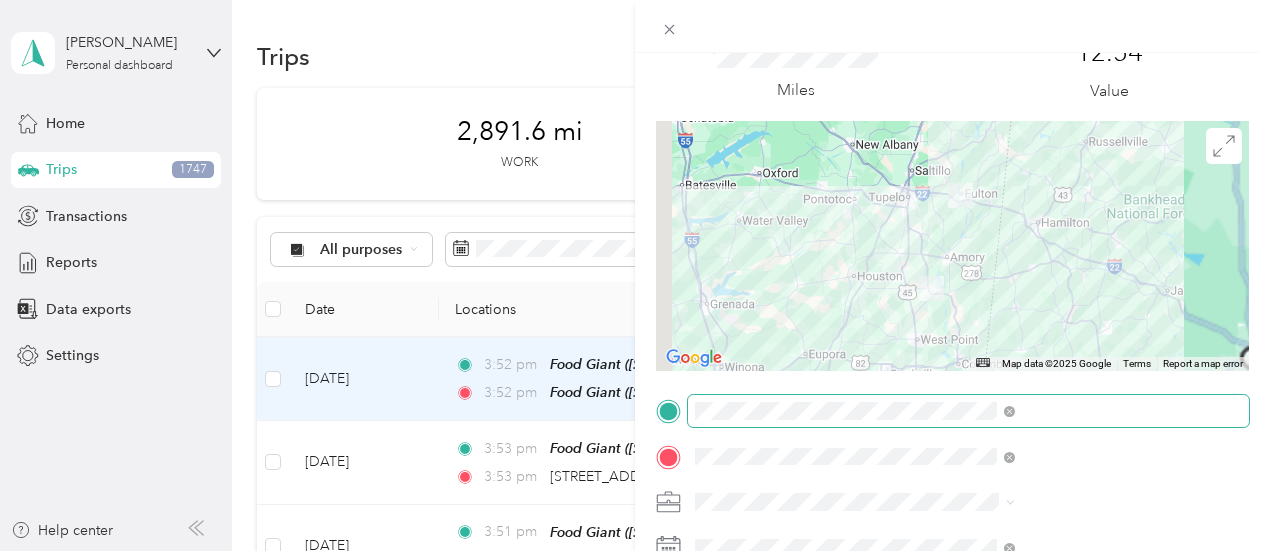 scroll, scrollTop: 300, scrollLeft: 0, axis: vertical 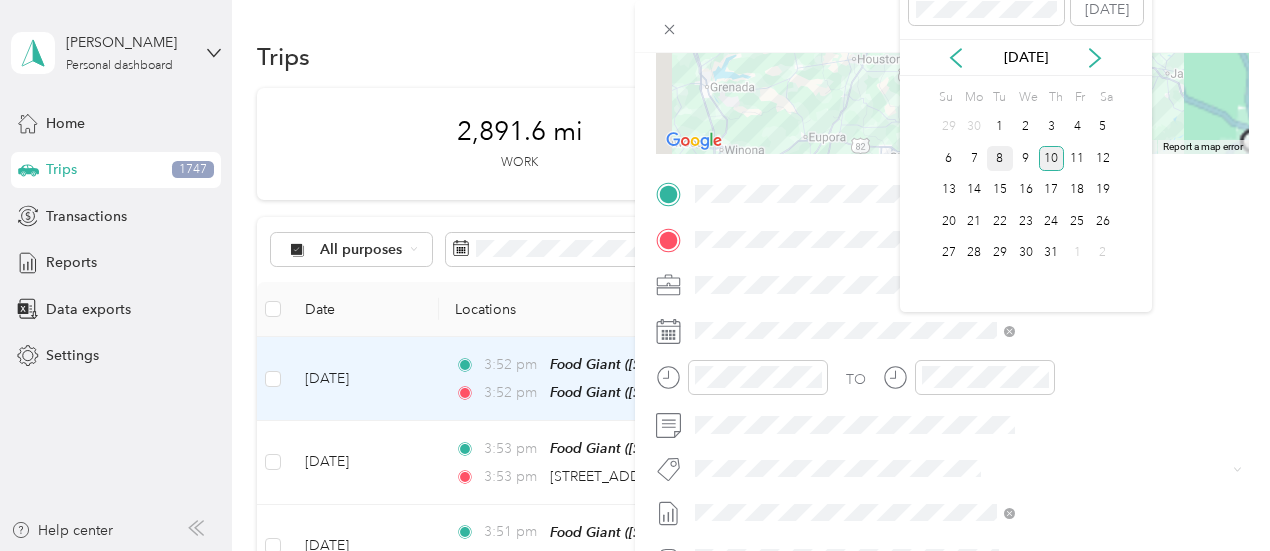 click on "8" at bounding box center [1000, 158] 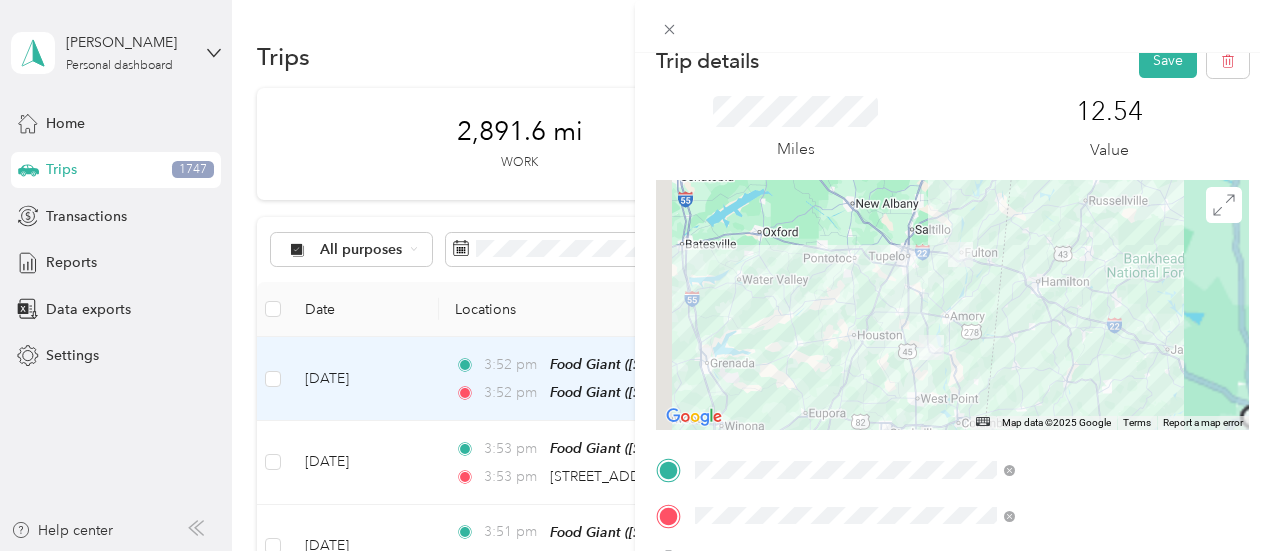 scroll, scrollTop: 0, scrollLeft: 0, axis: both 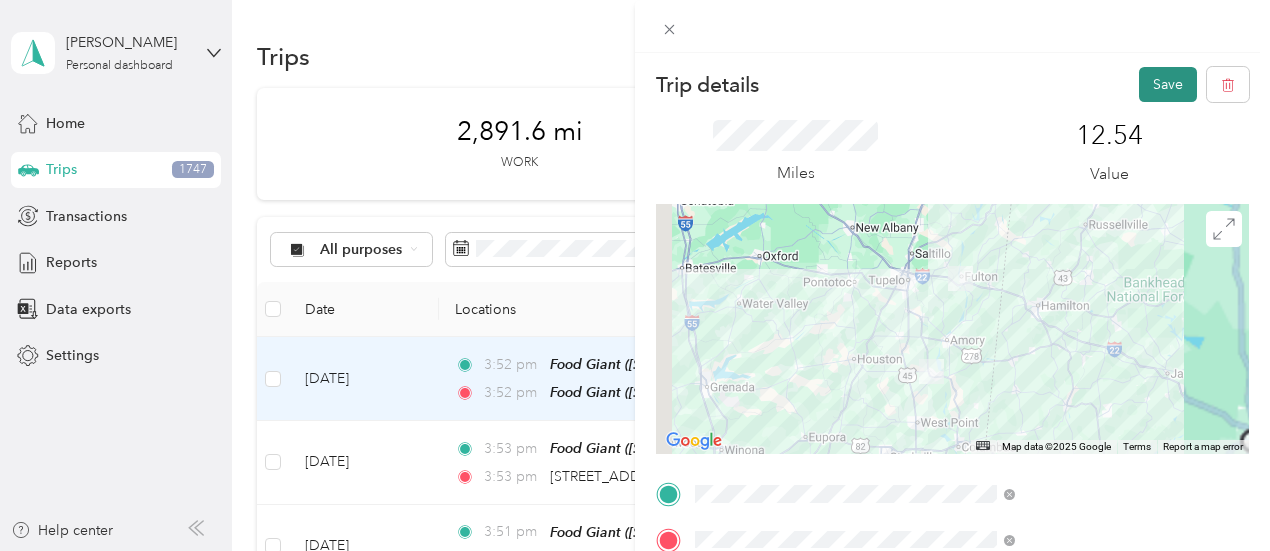 click on "Save" at bounding box center (1168, 84) 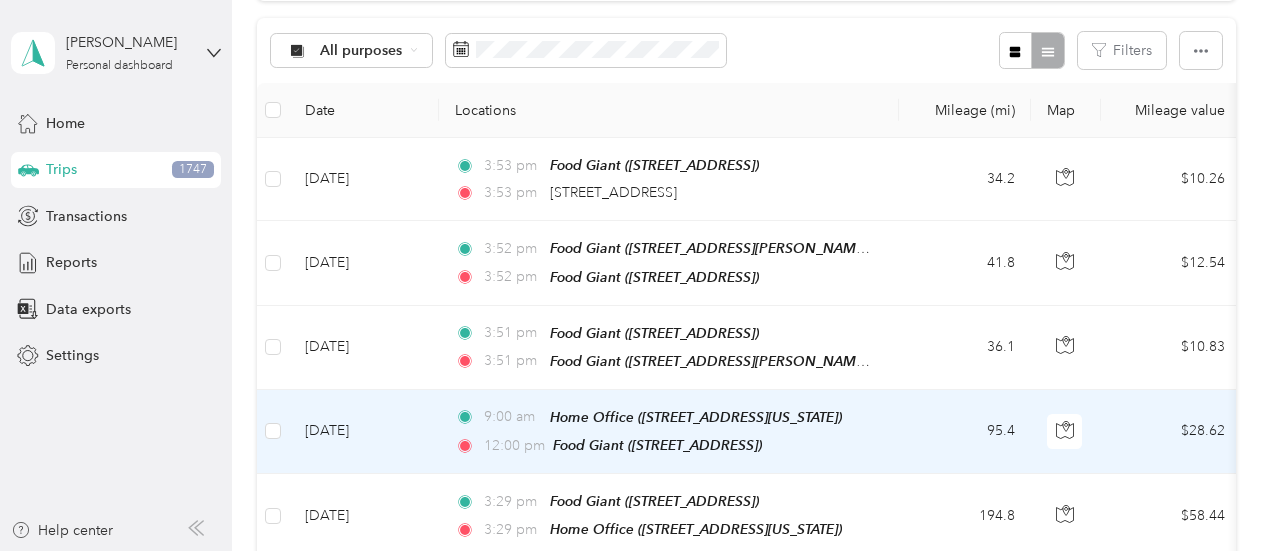 scroll, scrollTop: 0, scrollLeft: 0, axis: both 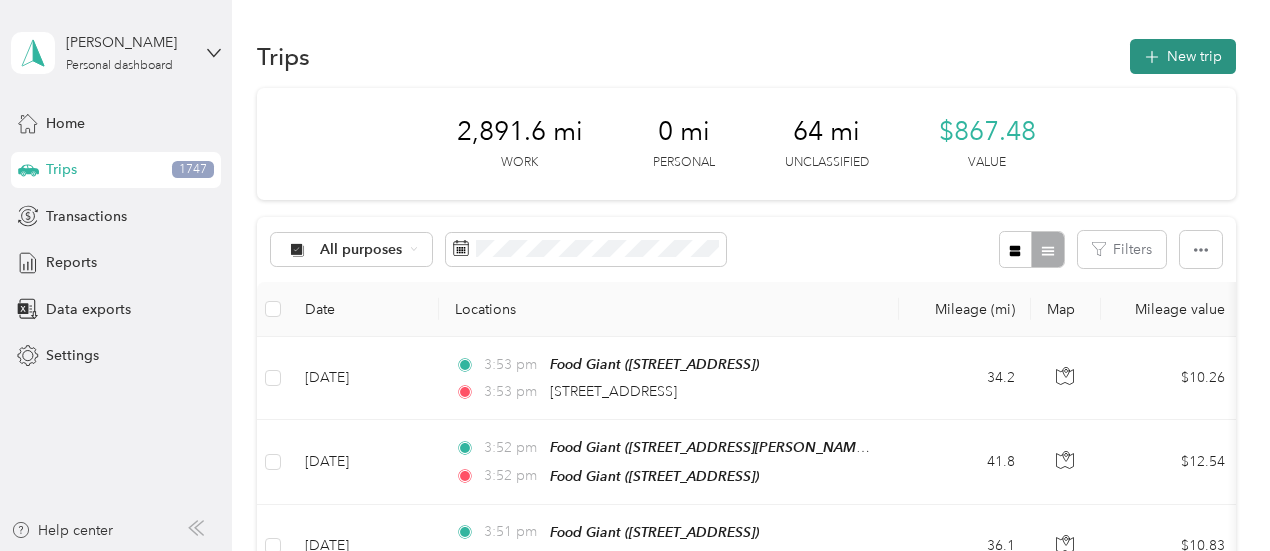 click on "New trip" at bounding box center [1183, 56] 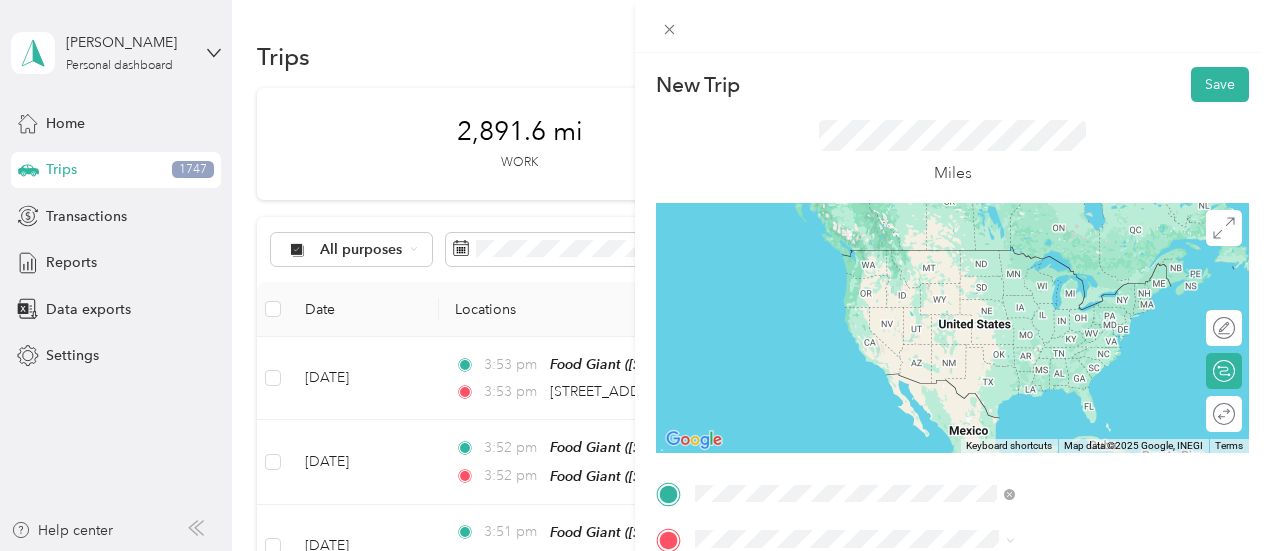 click on "[STREET_ADDRESS][US_STATE]" at bounding box center (1067, 363) 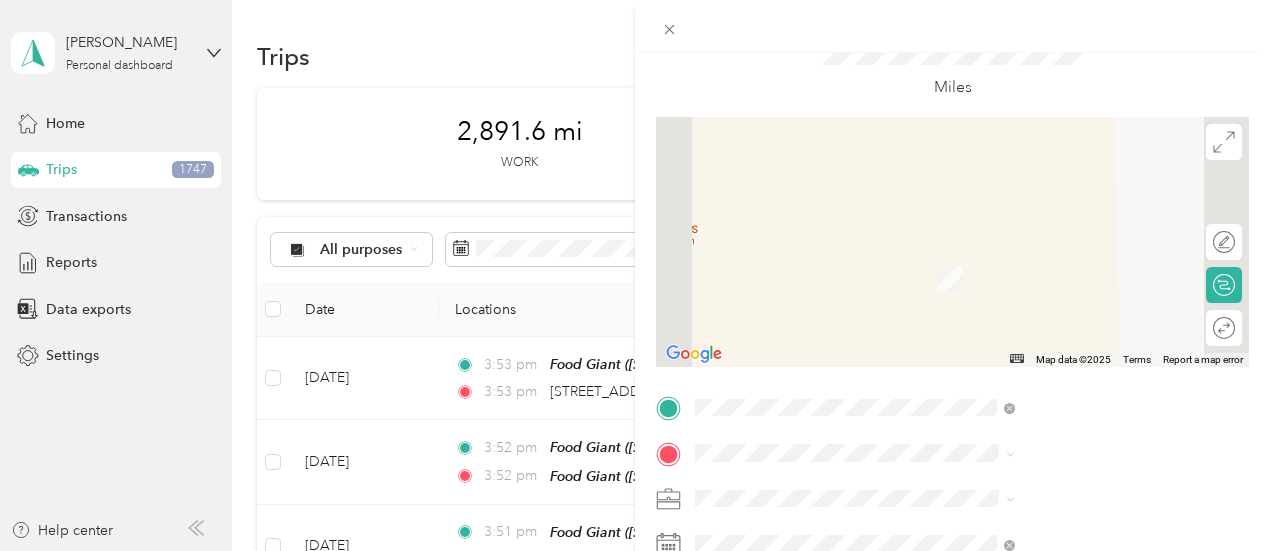 scroll, scrollTop: 200, scrollLeft: 0, axis: vertical 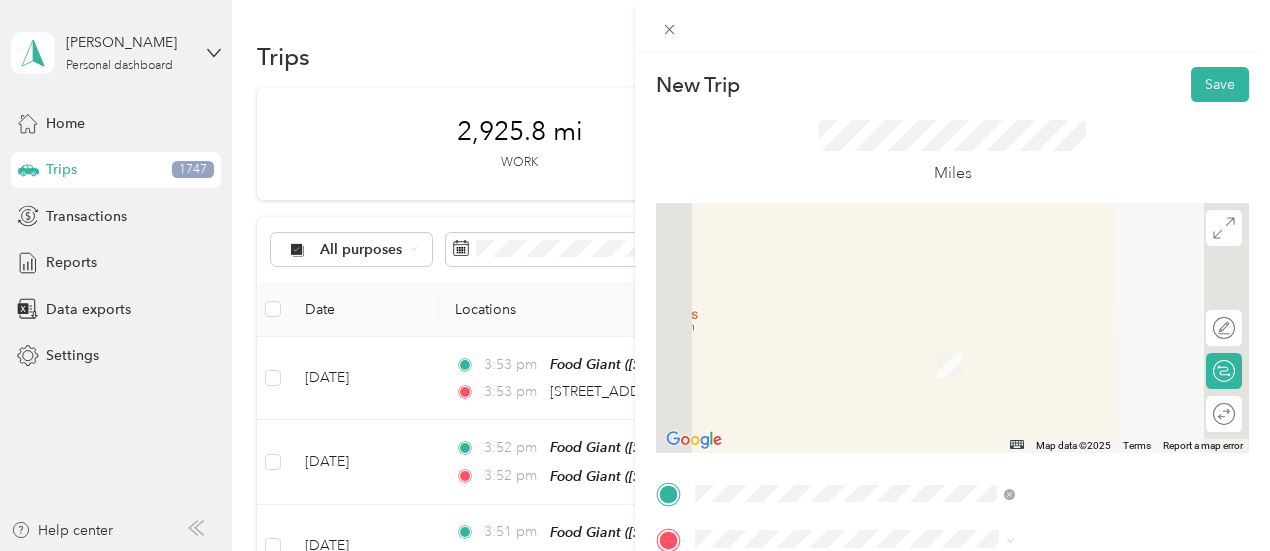 click on "[STREET_ADDRESS][US_STATE]" at bounding box center [1044, 294] 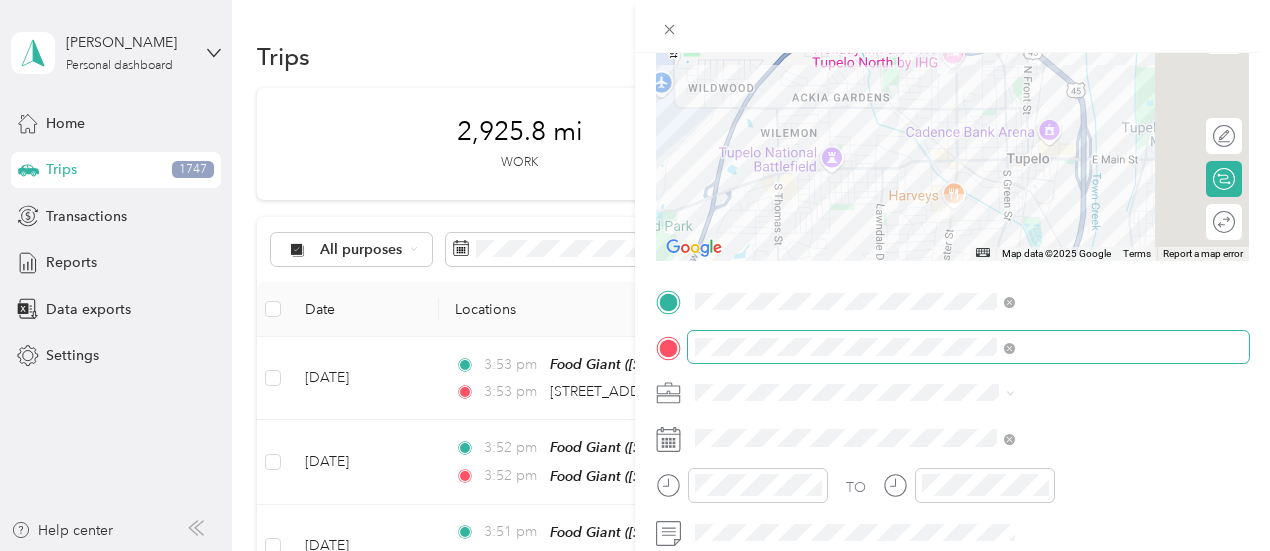 scroll, scrollTop: 200, scrollLeft: 0, axis: vertical 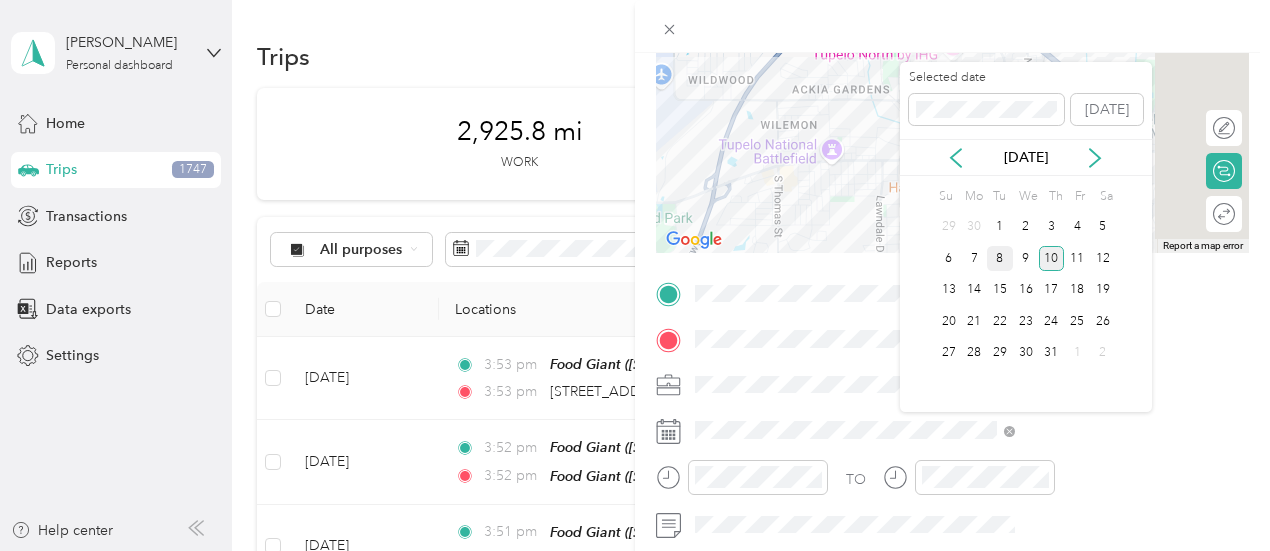 click on "8" at bounding box center (1000, 258) 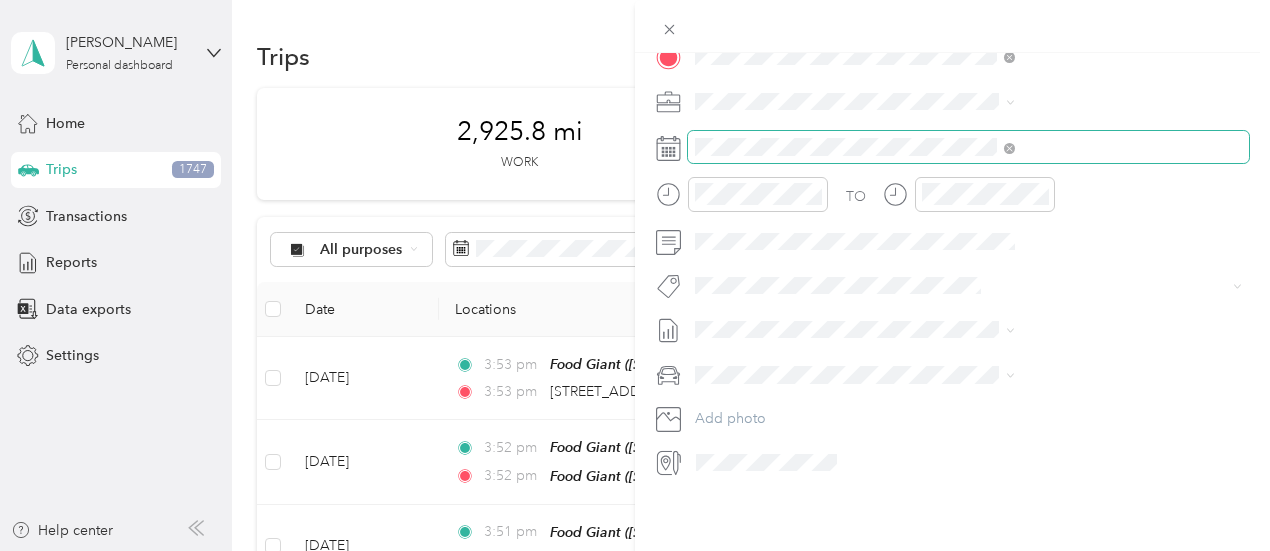 scroll, scrollTop: 0, scrollLeft: 0, axis: both 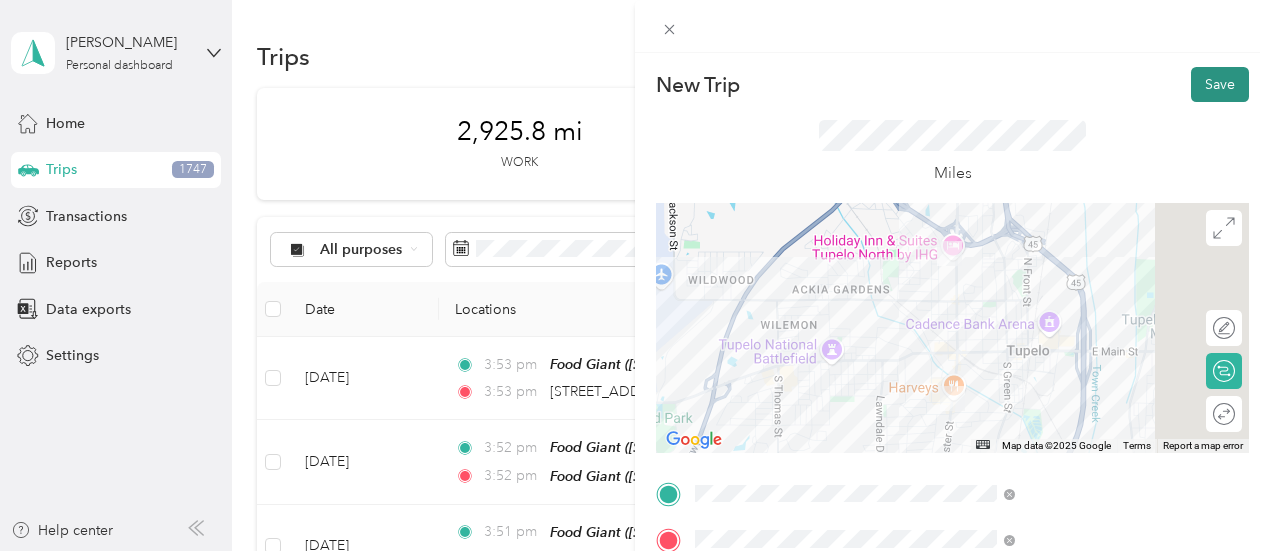 click on "Save" at bounding box center (1220, 84) 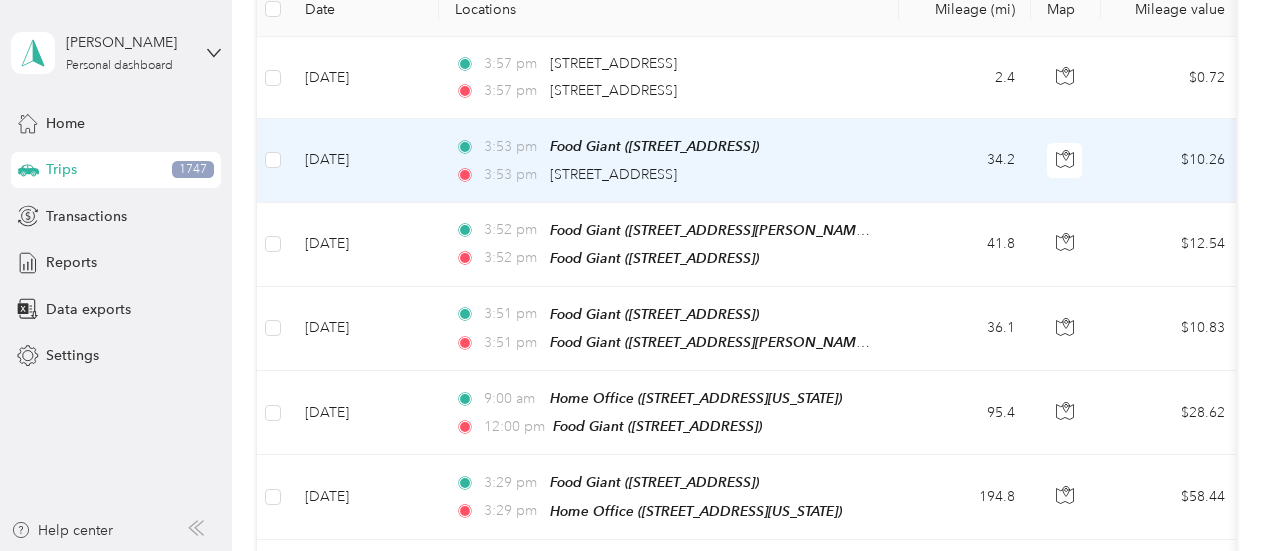 scroll, scrollTop: 0, scrollLeft: 0, axis: both 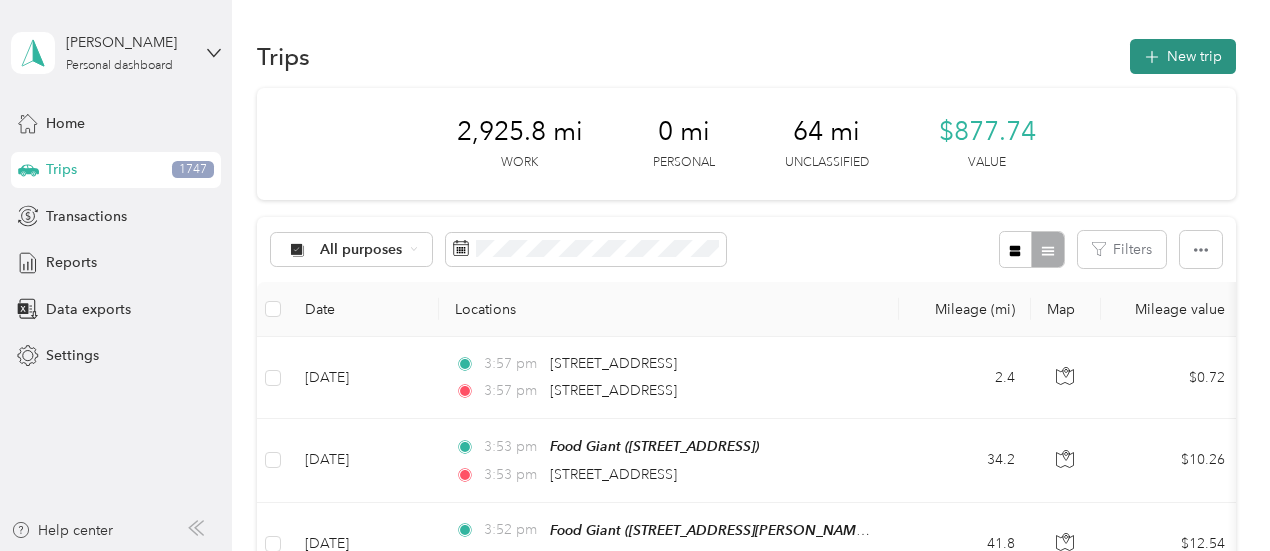 click on "New trip" at bounding box center (1183, 56) 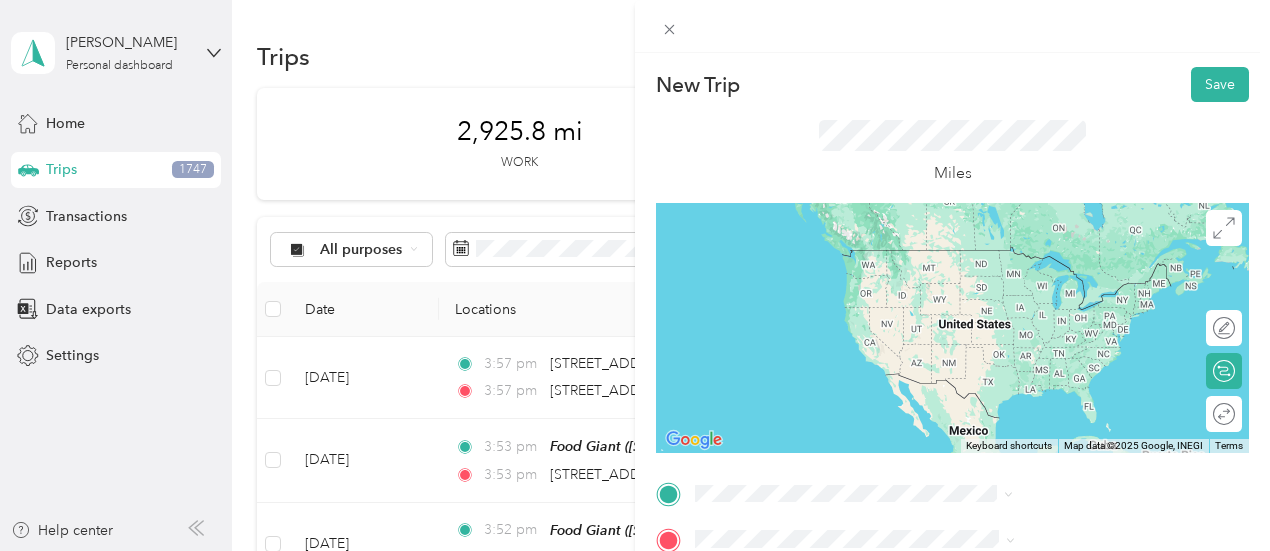 click on "[STREET_ADDRESS][US_STATE]" at bounding box center (1044, 250) 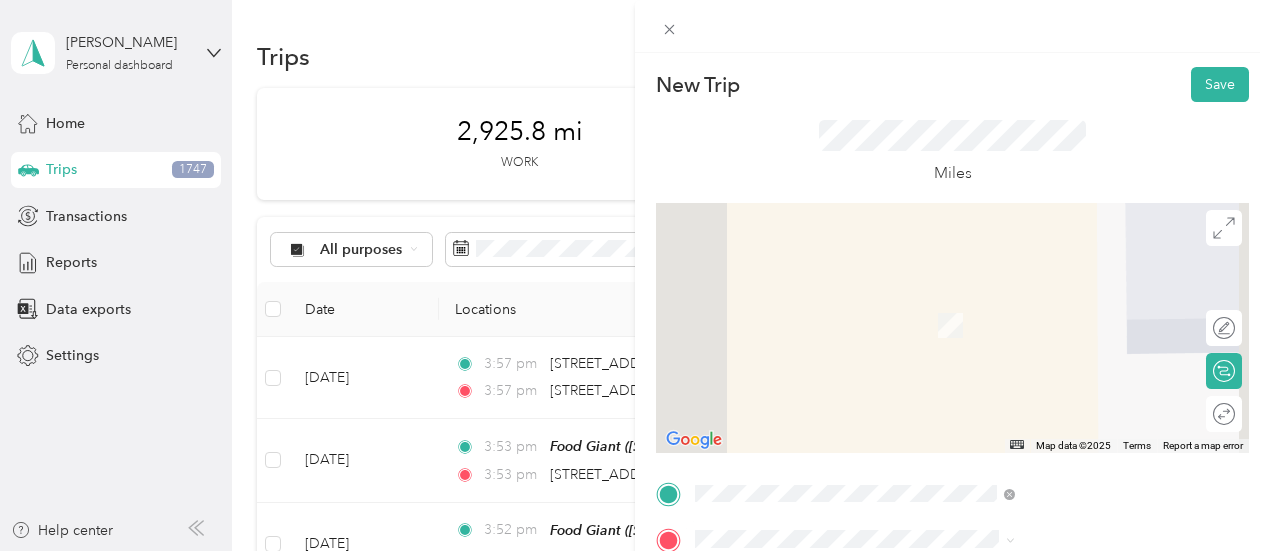 click on "1612 [PERSON_NAME] Cove
[GEOGRAPHIC_DATA], [US_STATE][GEOGRAPHIC_DATA], [GEOGRAPHIC_DATA]" at bounding box center [1081, 397] 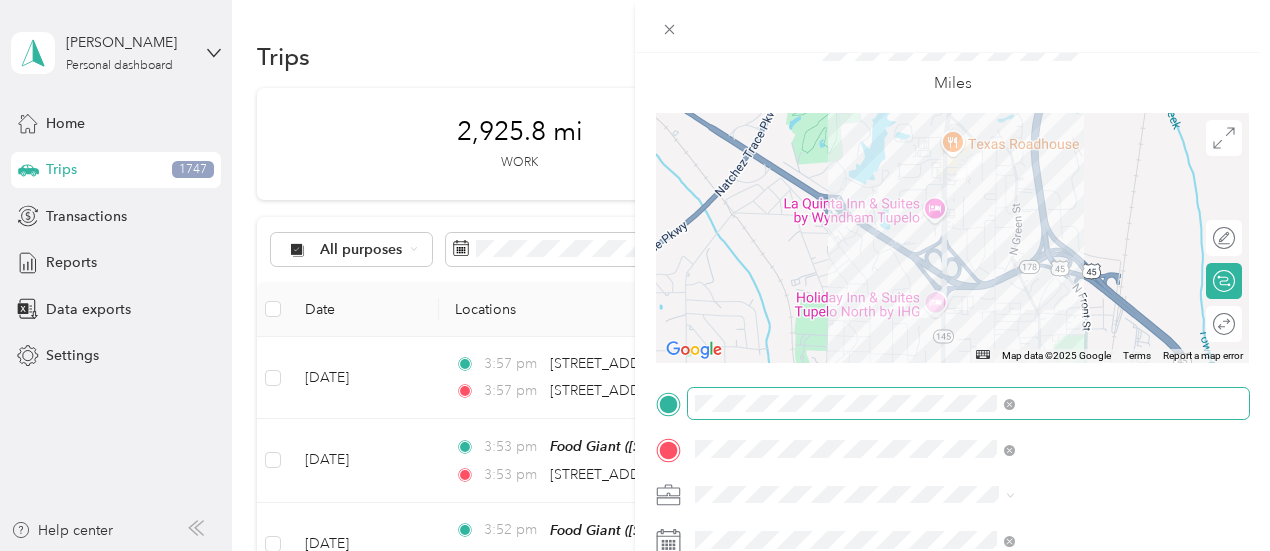 scroll, scrollTop: 200, scrollLeft: 0, axis: vertical 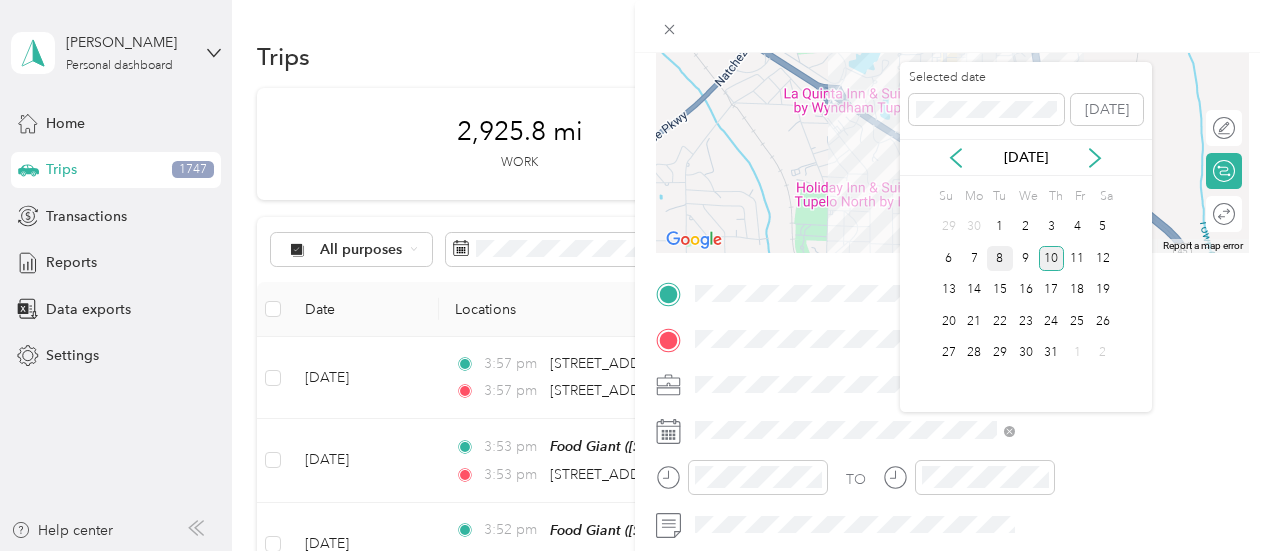 click on "8" at bounding box center (1000, 258) 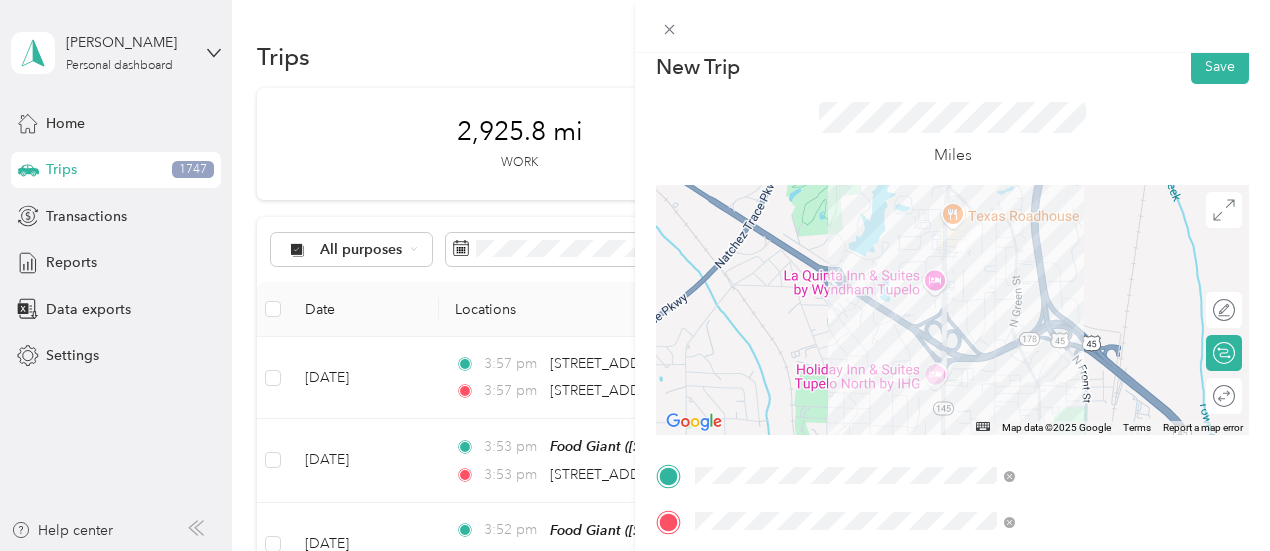 scroll, scrollTop: 0, scrollLeft: 0, axis: both 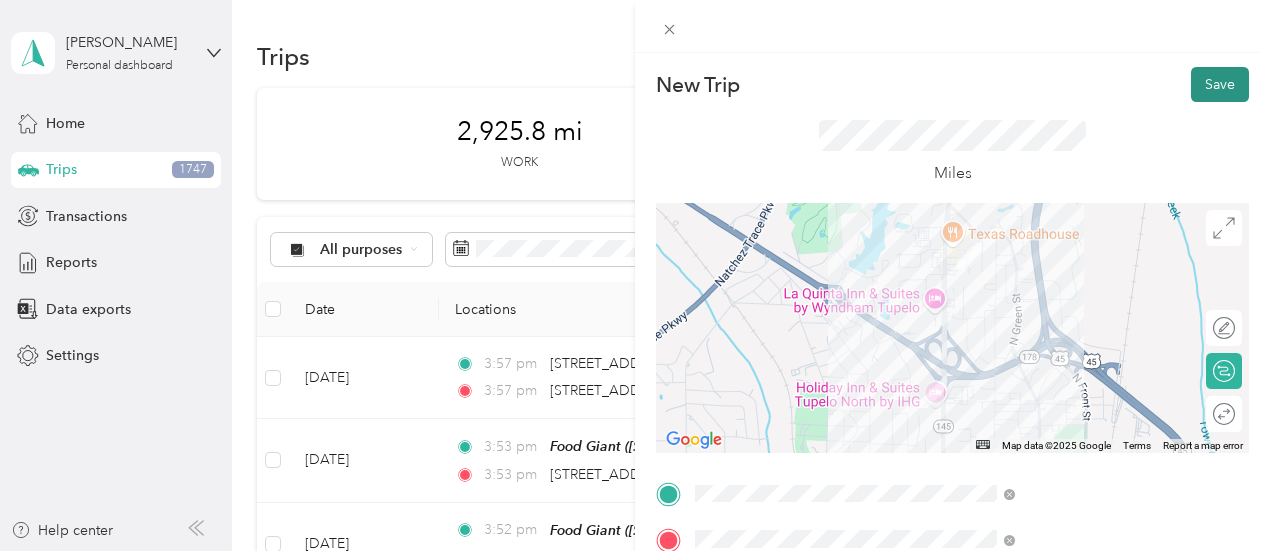 click on "Save" at bounding box center (1220, 84) 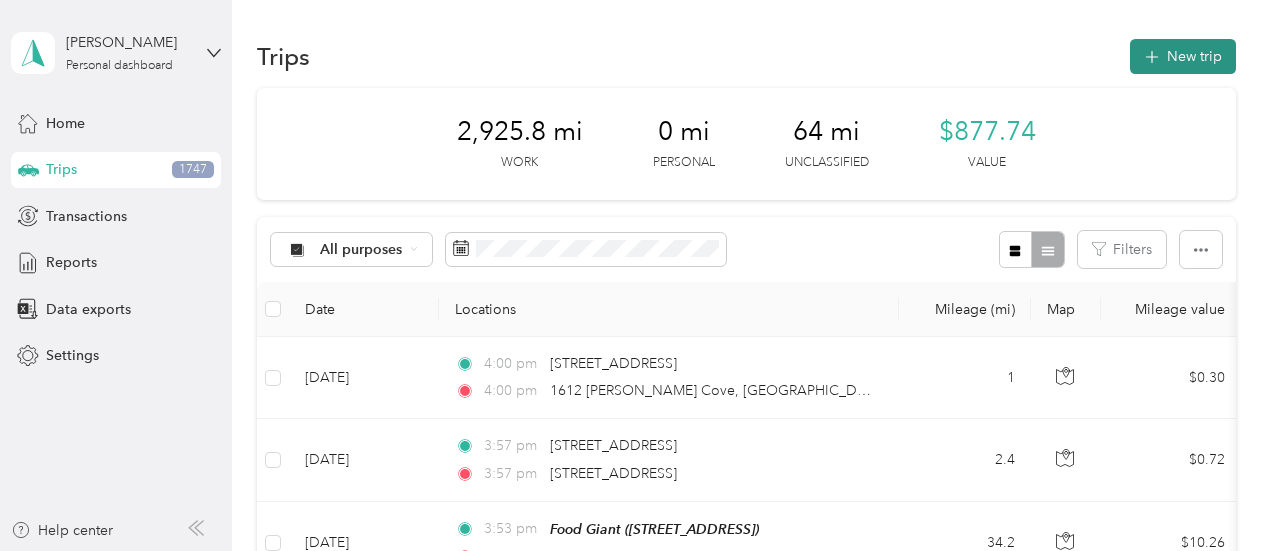 click on "New trip" at bounding box center (1183, 56) 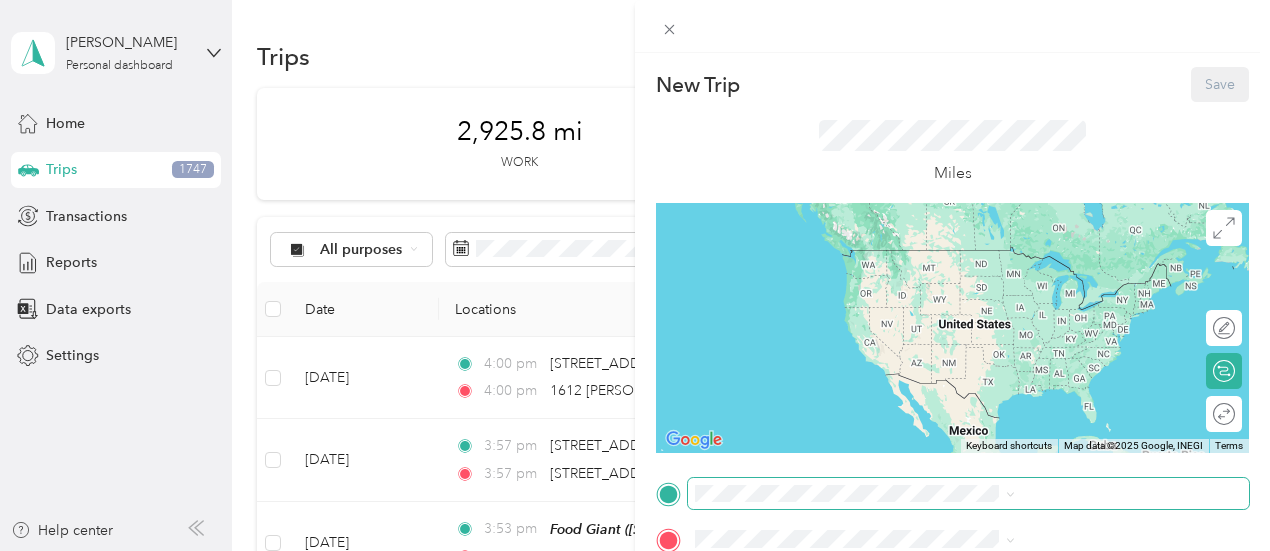 click at bounding box center (968, 494) 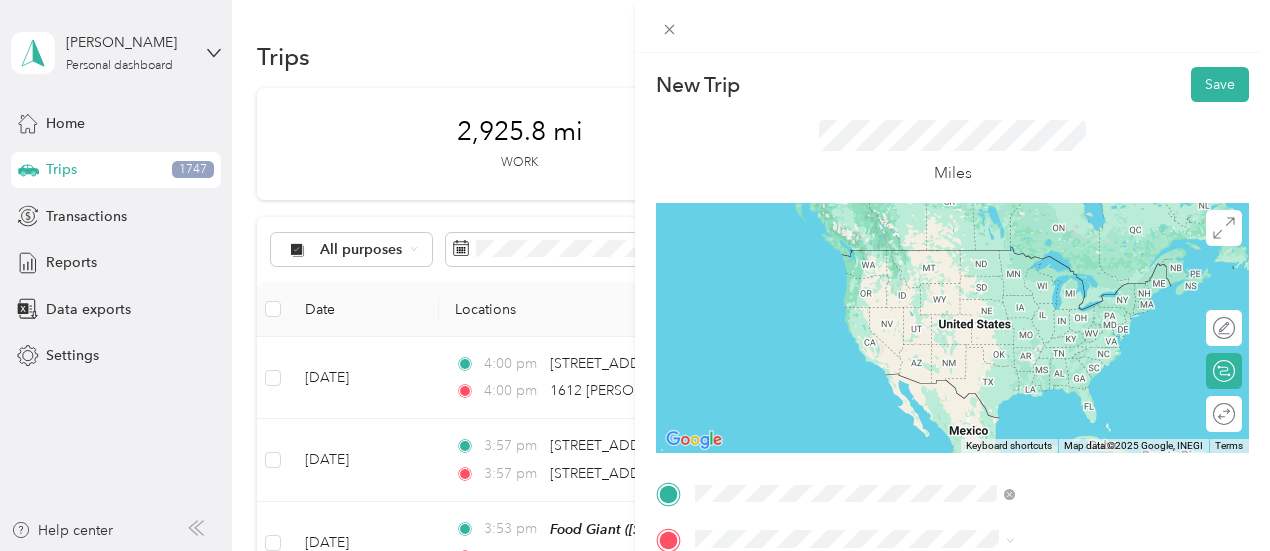 click on "1612 [PERSON_NAME] Cove
[GEOGRAPHIC_DATA], [US_STATE][GEOGRAPHIC_DATA], [GEOGRAPHIC_DATA]" at bounding box center (1081, 353) 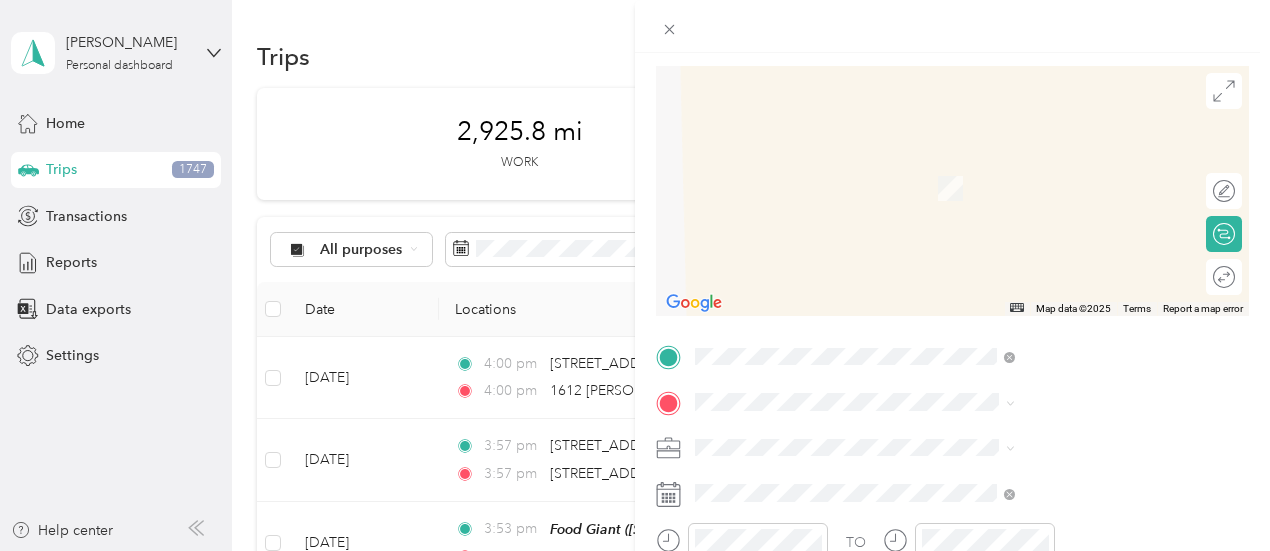 scroll, scrollTop: 200, scrollLeft: 0, axis: vertical 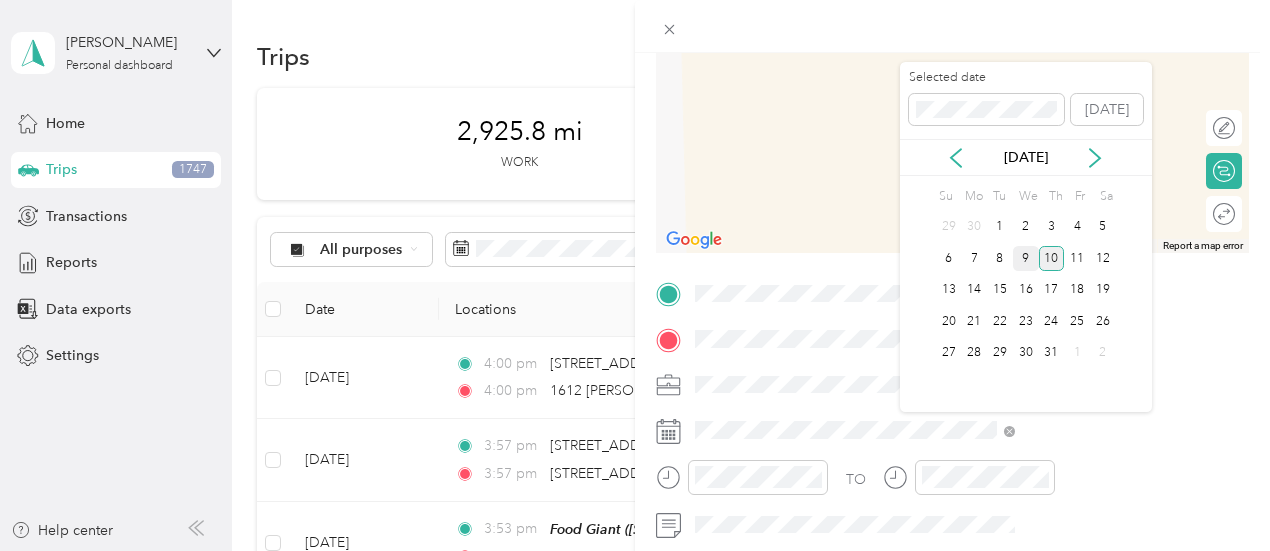 click on "9" at bounding box center [1026, 258] 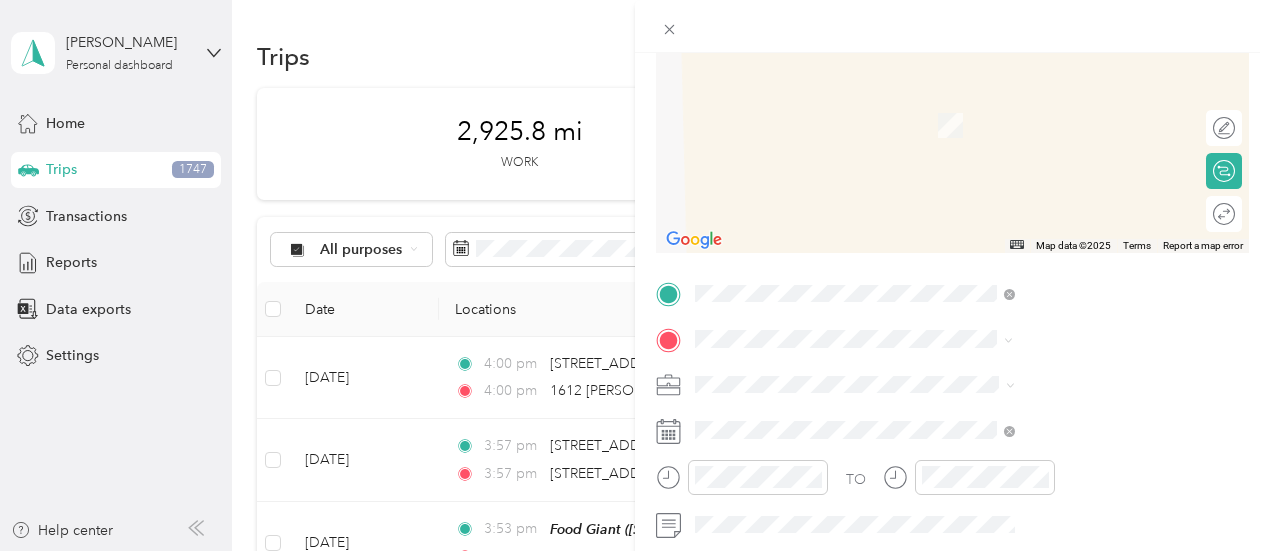 click on "[STREET_ADDRESS][US_STATE]" at bounding box center (1044, 208) 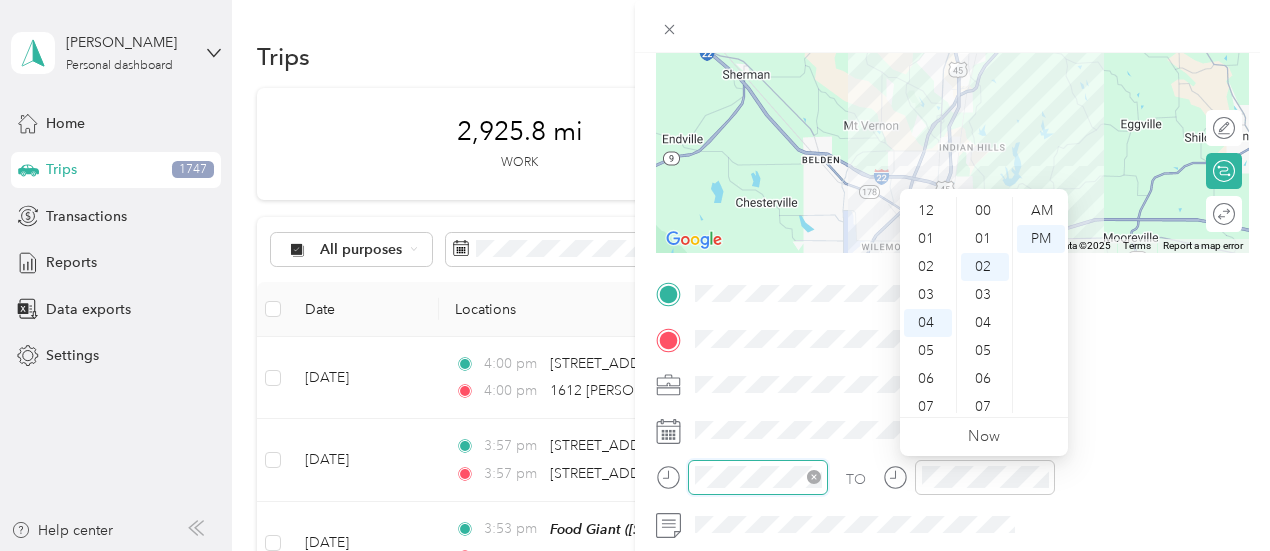 scroll, scrollTop: 112, scrollLeft: 0, axis: vertical 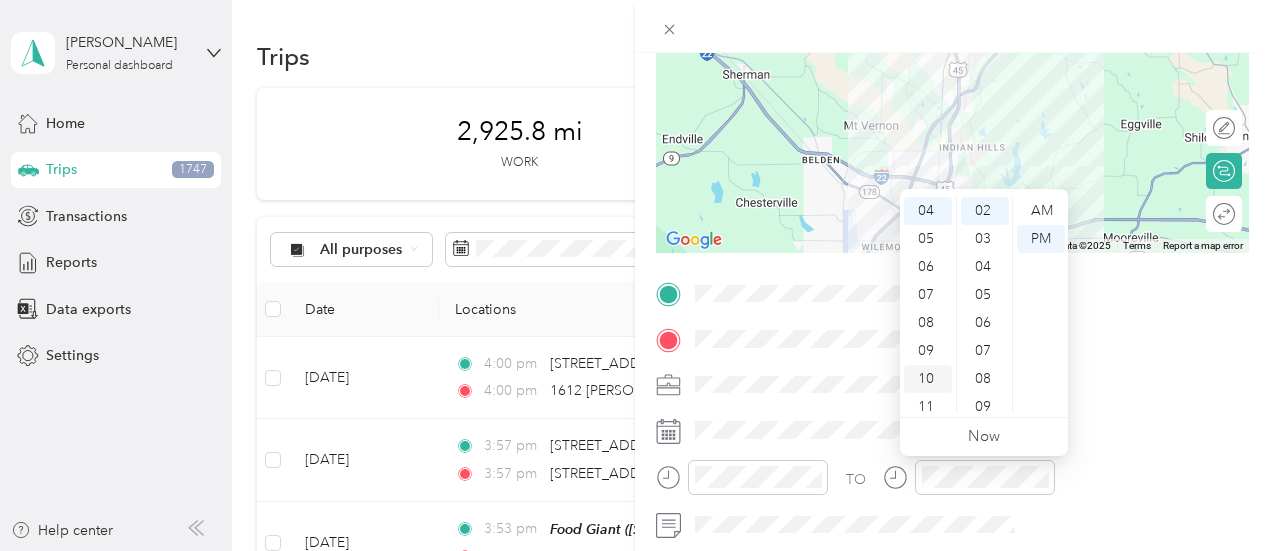 click on "10" at bounding box center (928, 379) 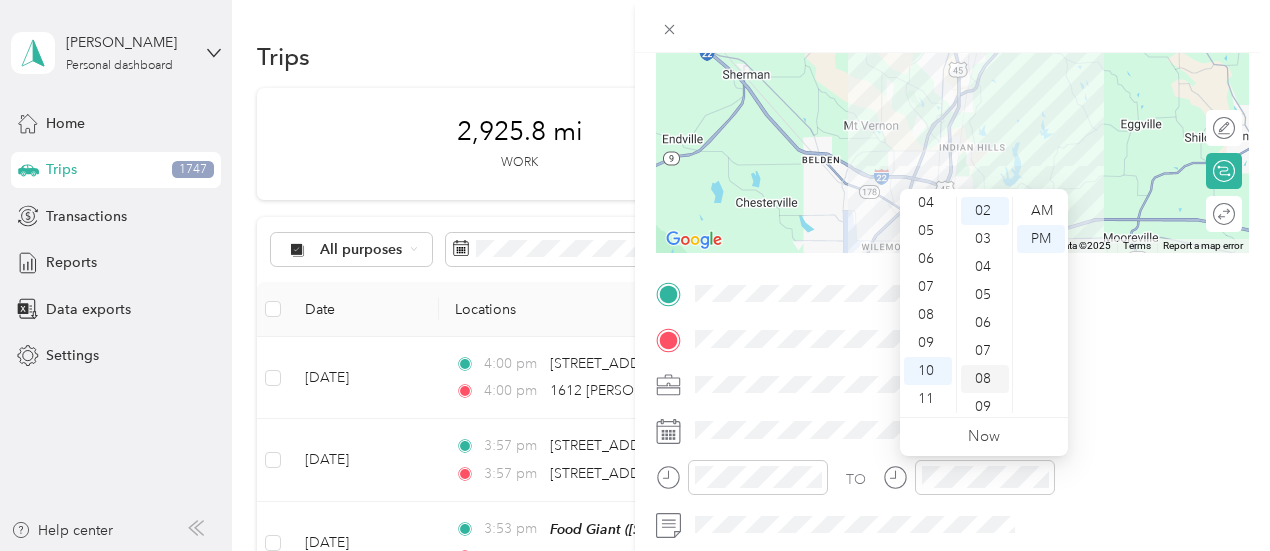 scroll, scrollTop: 0, scrollLeft: 0, axis: both 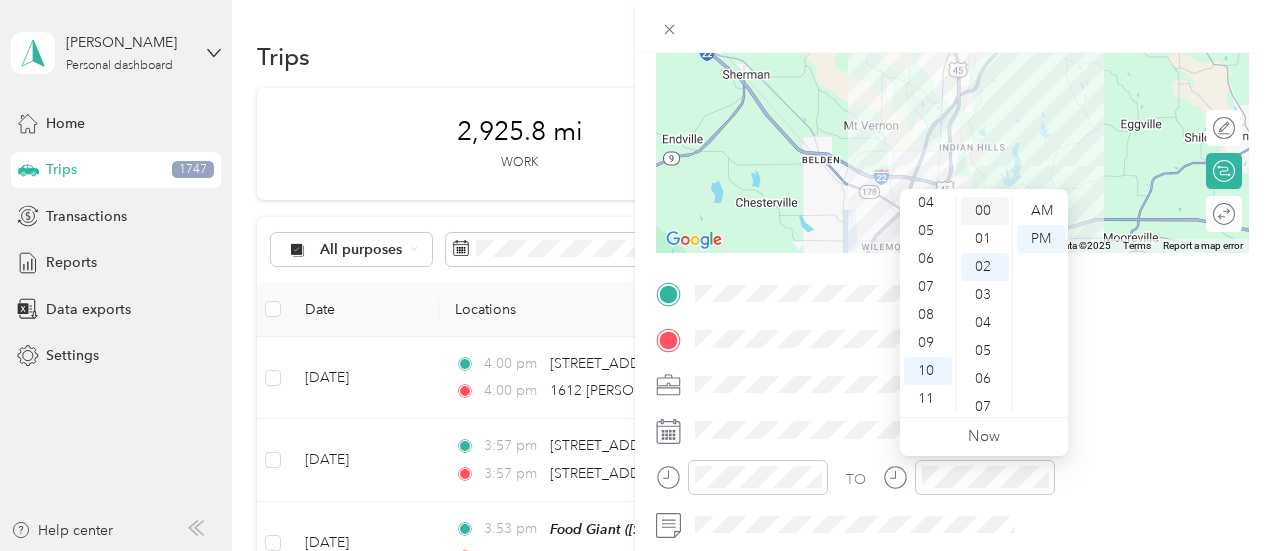 click on "00" at bounding box center [985, 211] 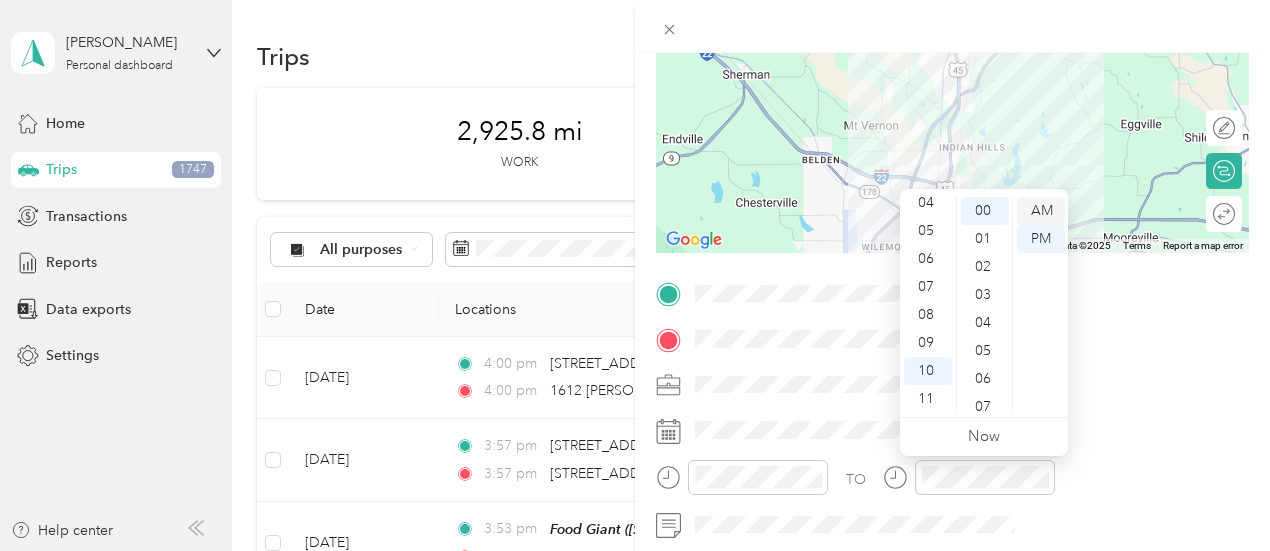 click on "AM" at bounding box center (1041, 211) 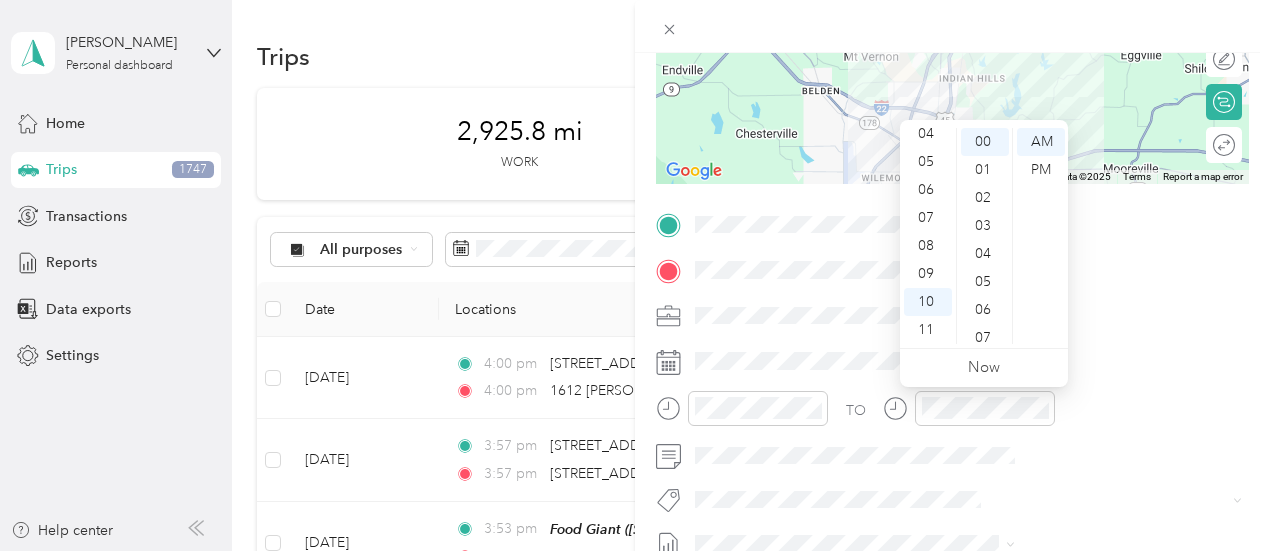 scroll, scrollTop: 300, scrollLeft: 0, axis: vertical 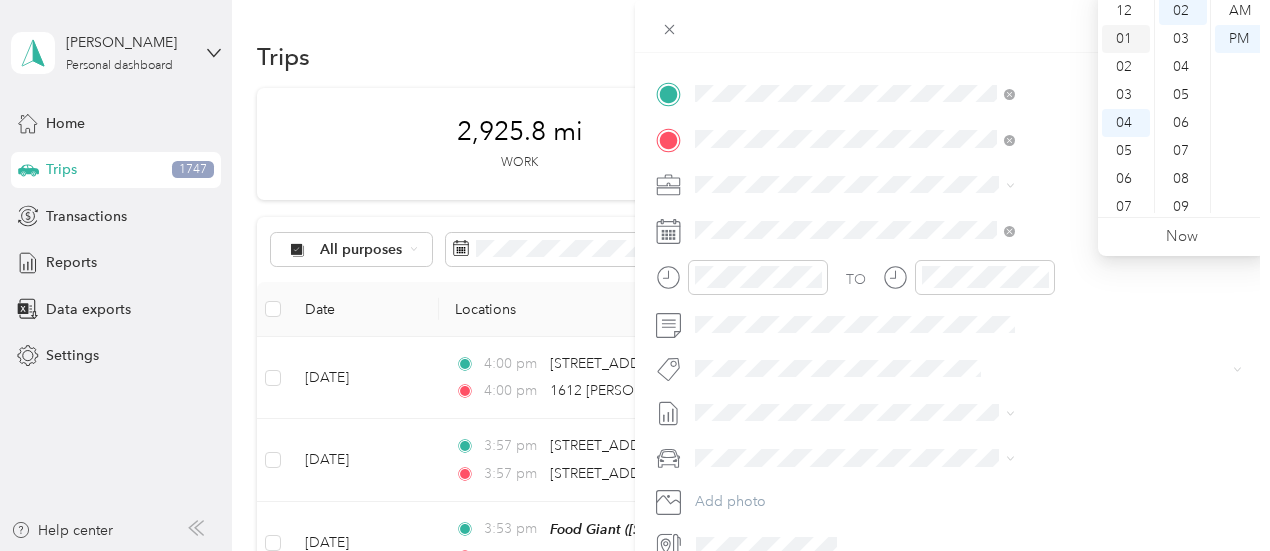 click on "01" at bounding box center [1126, 39] 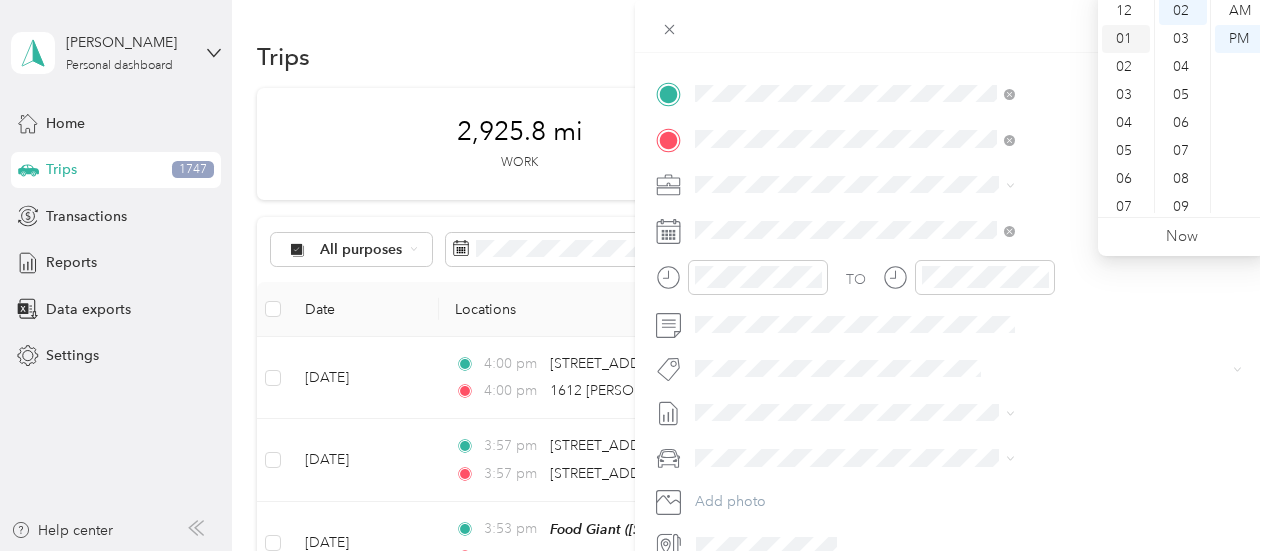 scroll, scrollTop: 28, scrollLeft: 0, axis: vertical 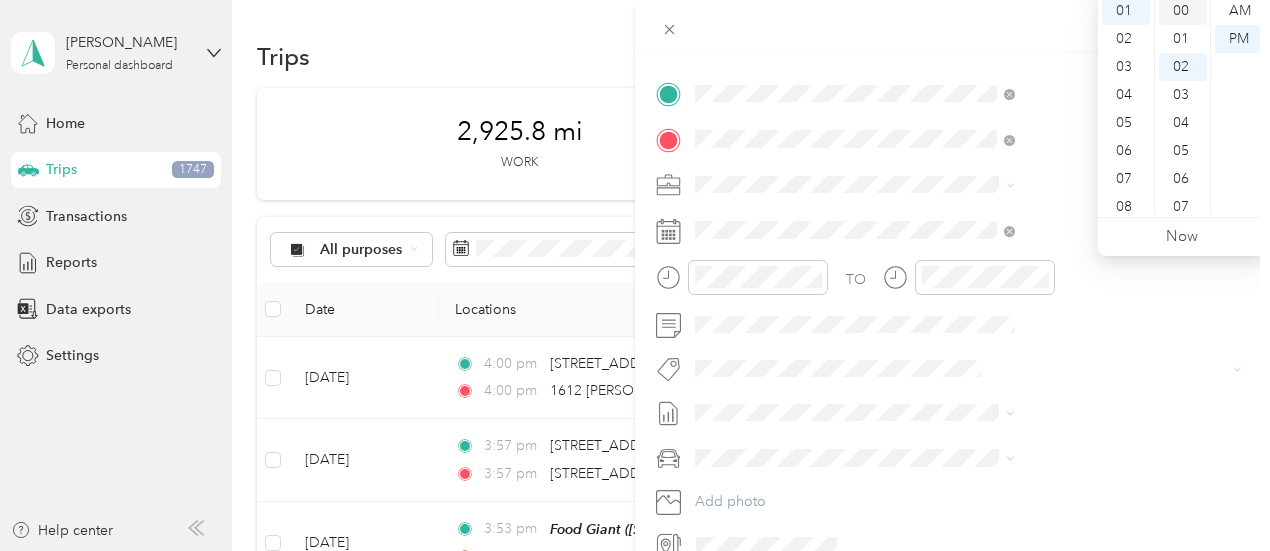click on "00" at bounding box center [1183, 11] 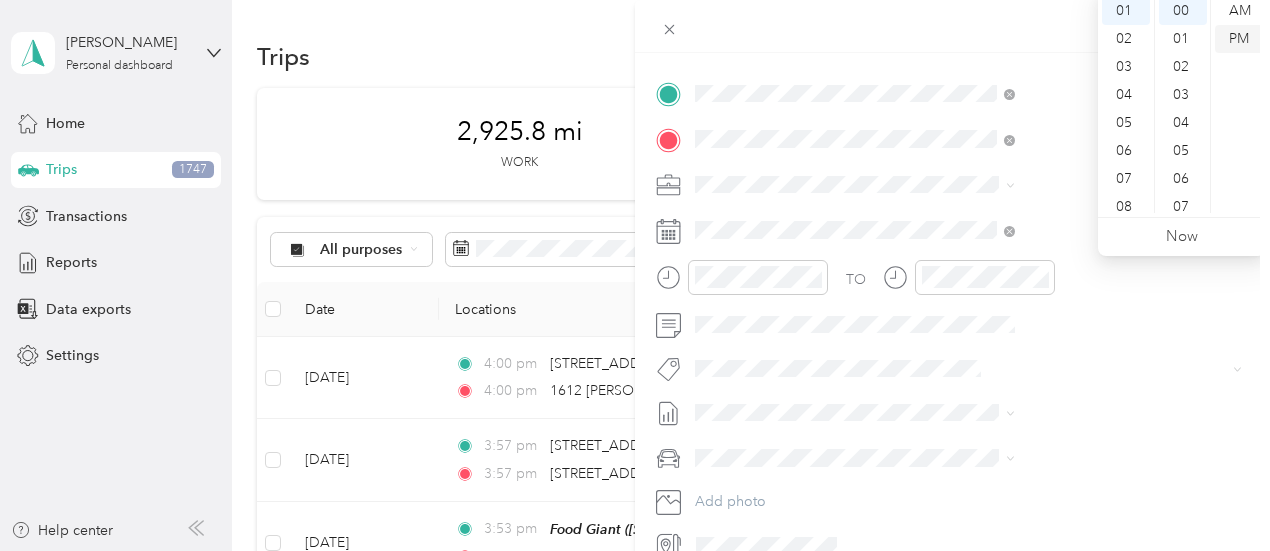 click on "PM" at bounding box center [1239, 39] 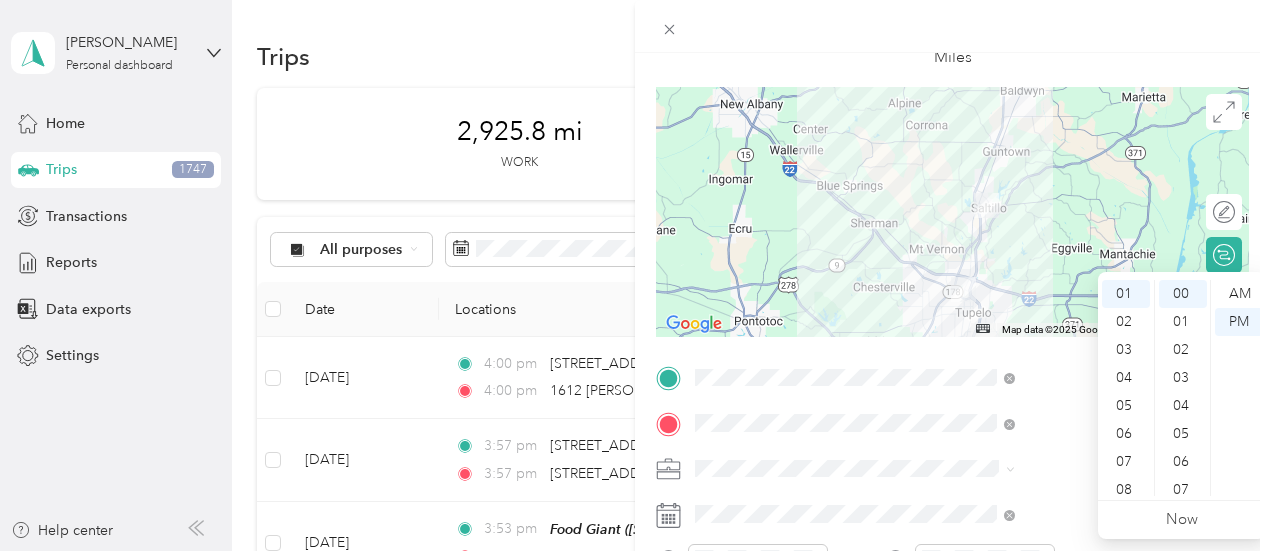 scroll, scrollTop: 100, scrollLeft: 0, axis: vertical 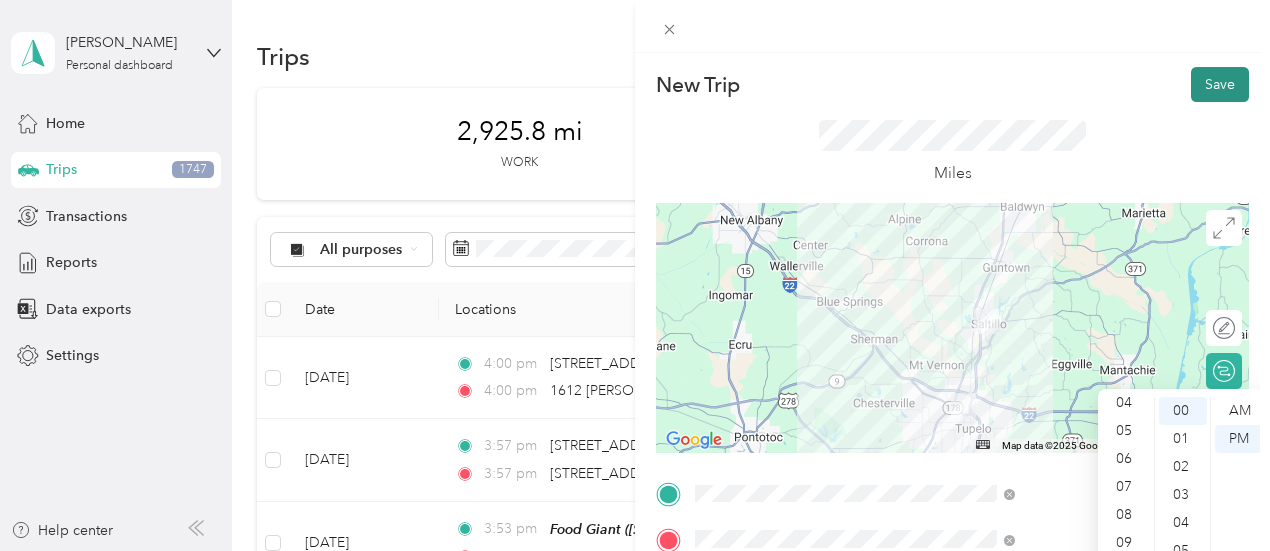 click on "Save" at bounding box center [1220, 84] 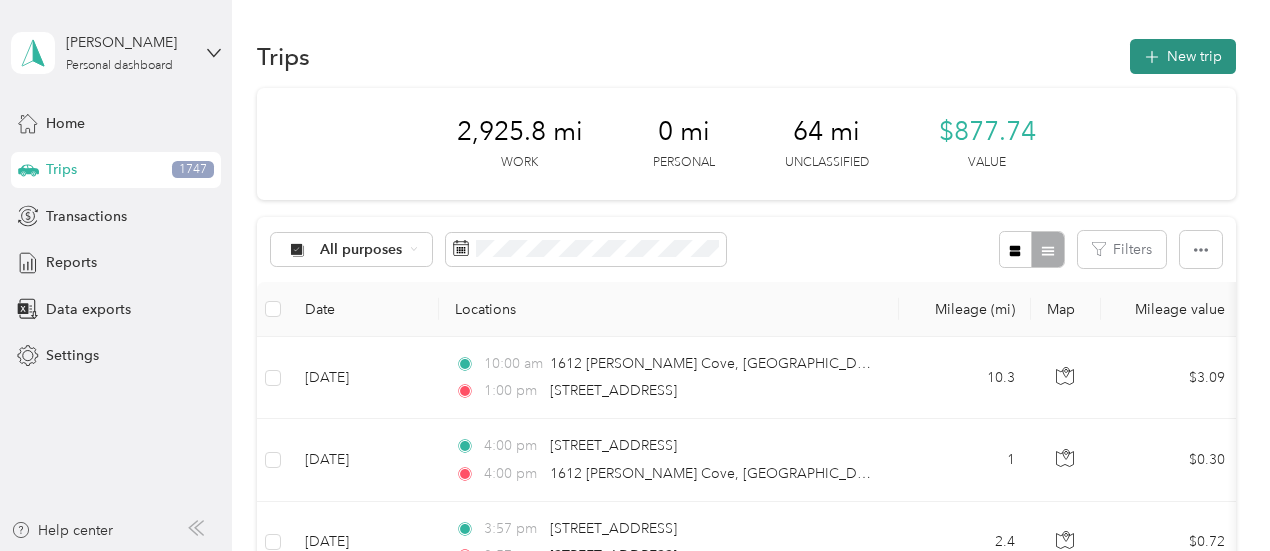 click on "New trip" at bounding box center (1183, 56) 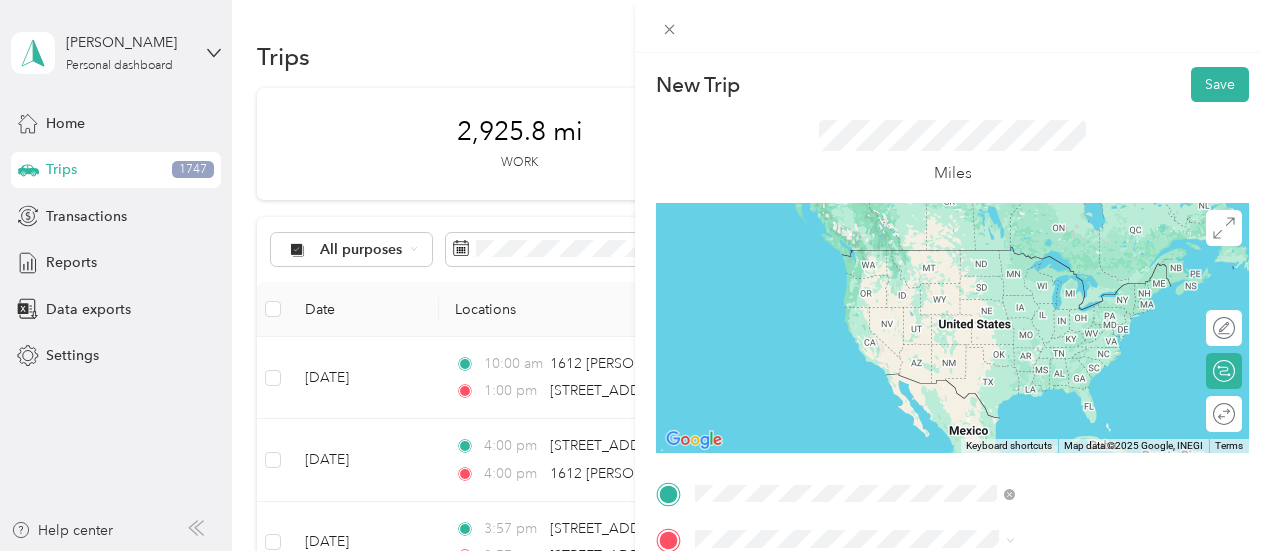 click on "[STREET_ADDRESS][US_STATE]" at bounding box center [1044, 362] 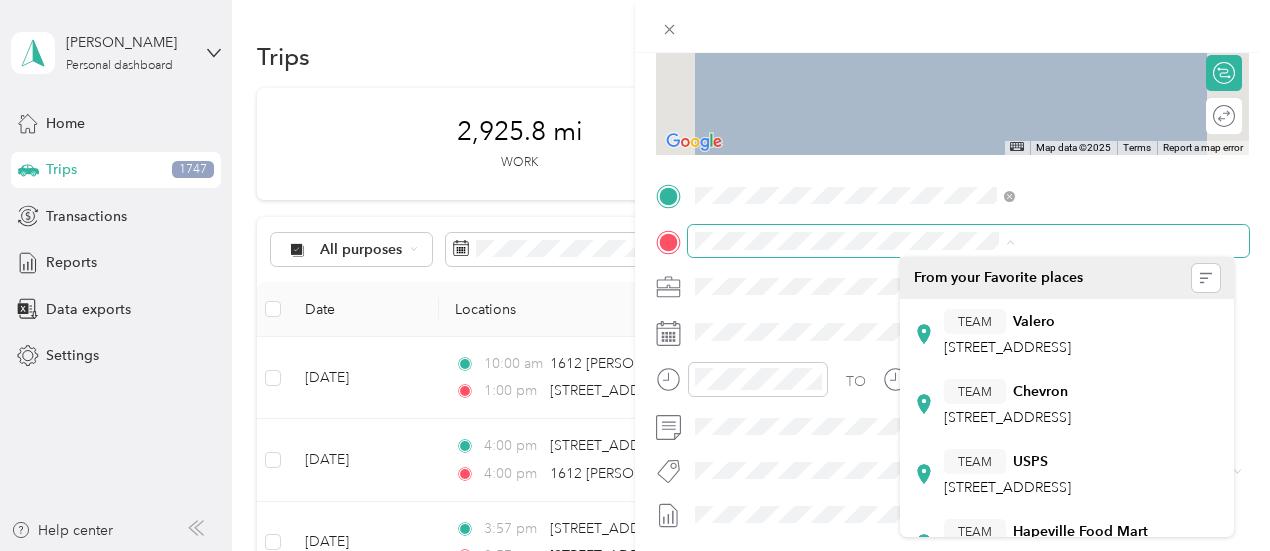 scroll, scrollTop: 300, scrollLeft: 0, axis: vertical 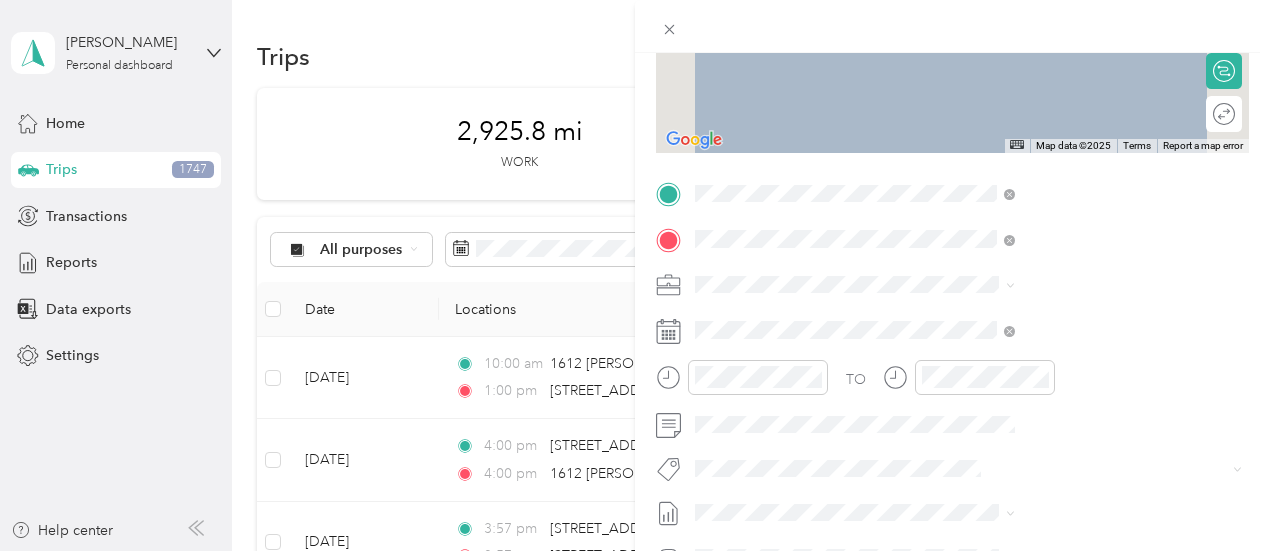 click on "Home Office  [STREET_ADDRESS][US_STATE]" at bounding box center (1044, 330) 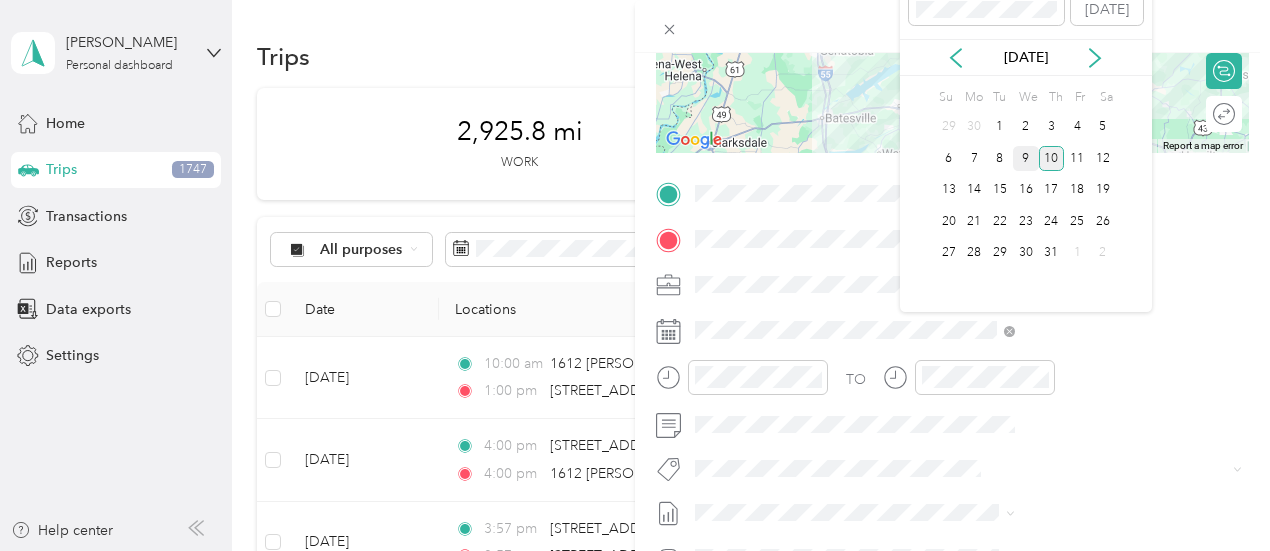 click on "9" at bounding box center [1026, 158] 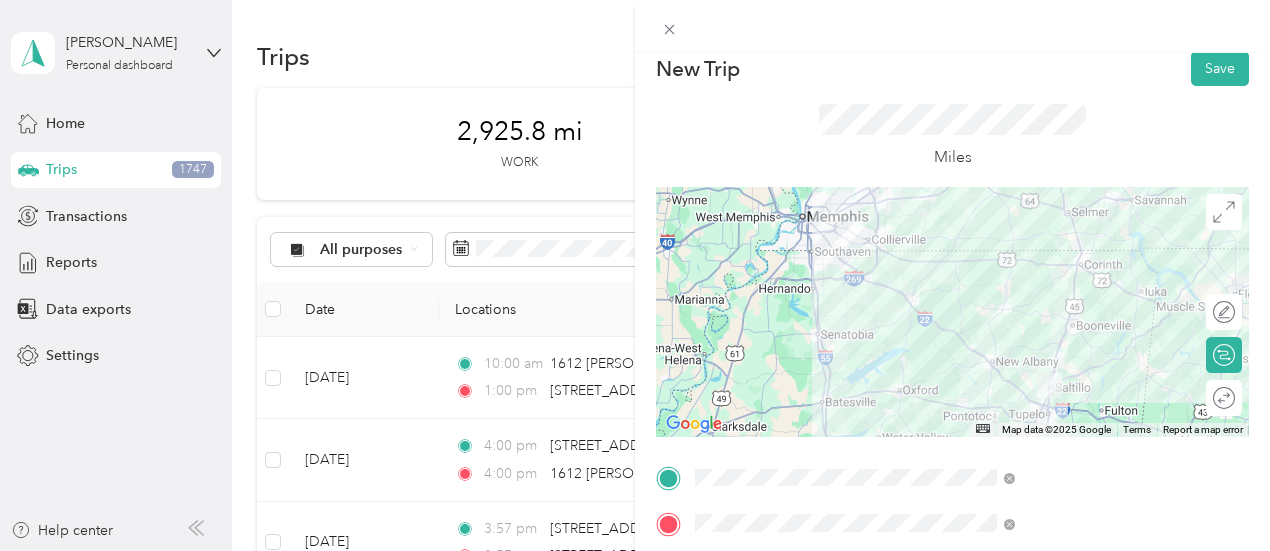 scroll, scrollTop: 0, scrollLeft: 0, axis: both 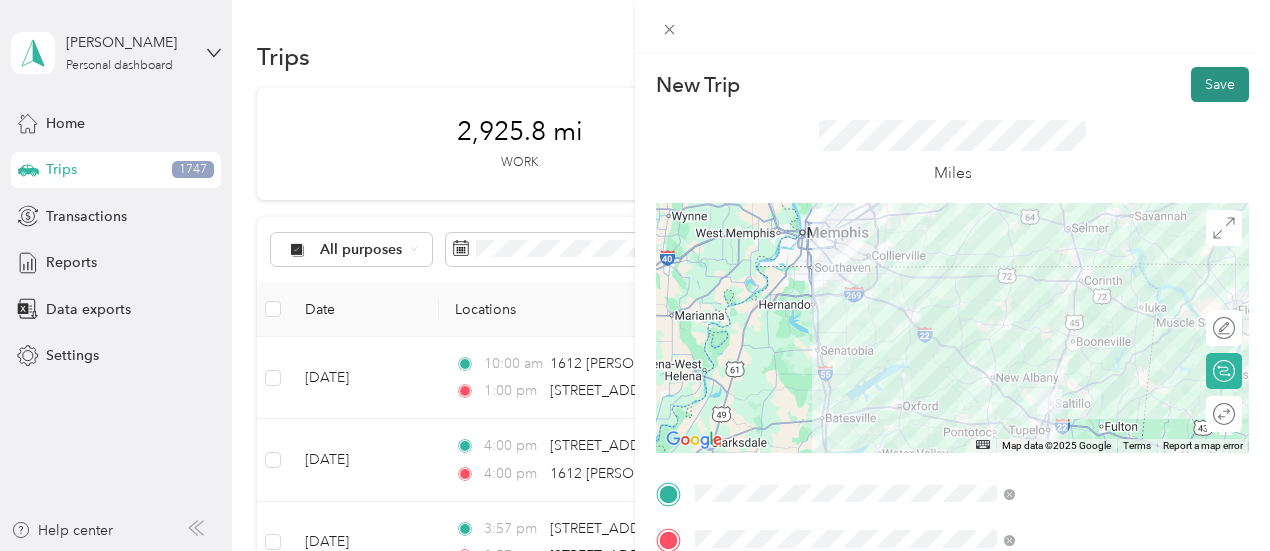 click on "Save" at bounding box center (1220, 84) 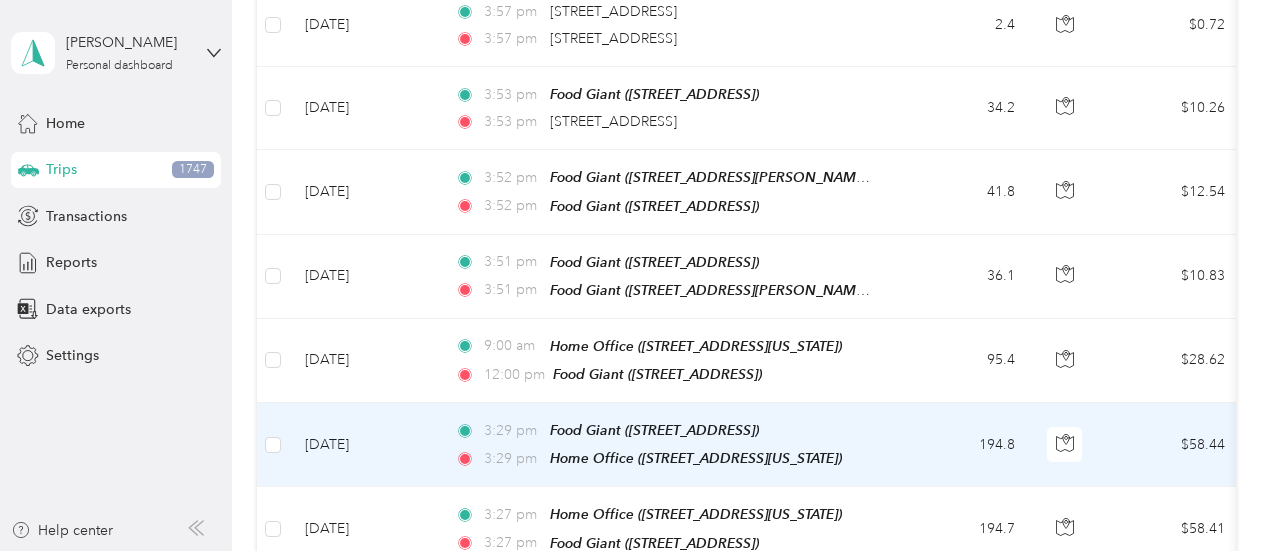 scroll, scrollTop: 700, scrollLeft: 0, axis: vertical 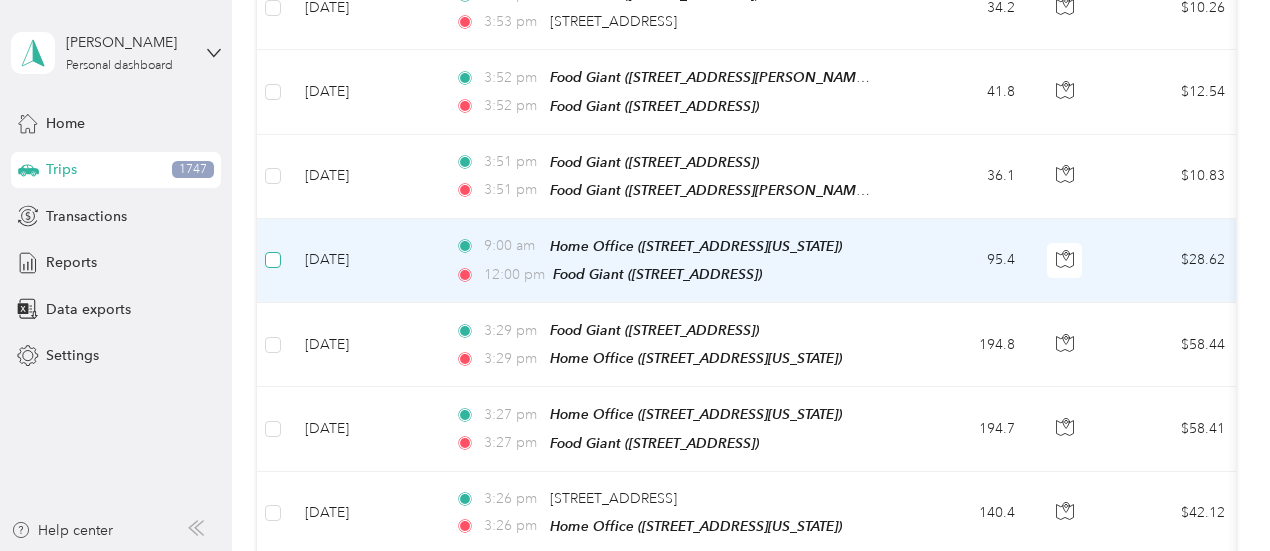 click at bounding box center [273, 260] 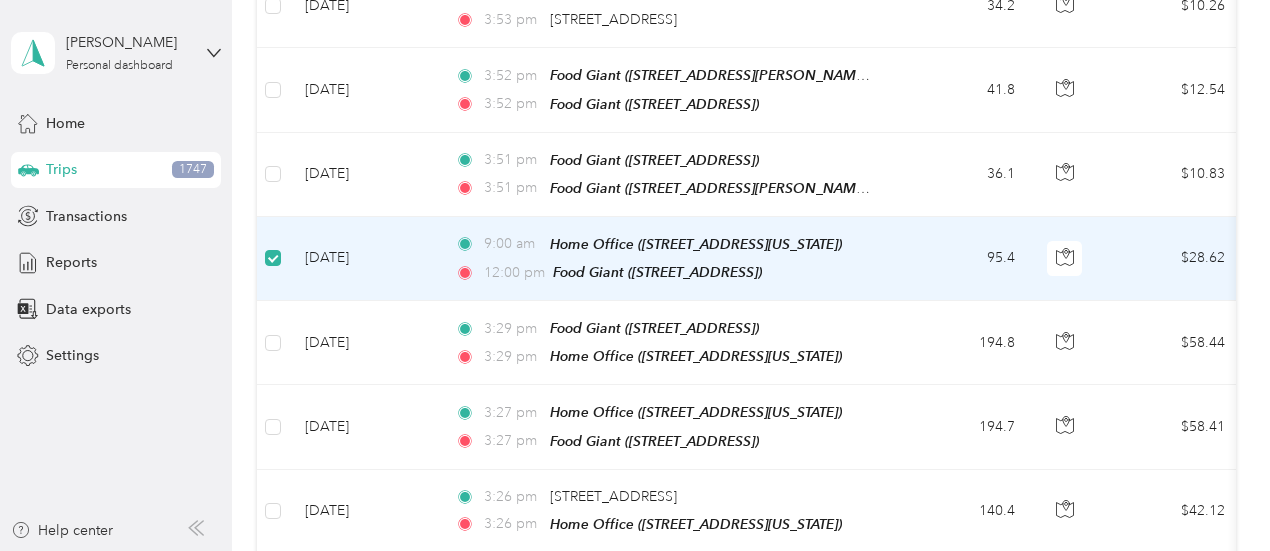 scroll, scrollTop: 698, scrollLeft: 0, axis: vertical 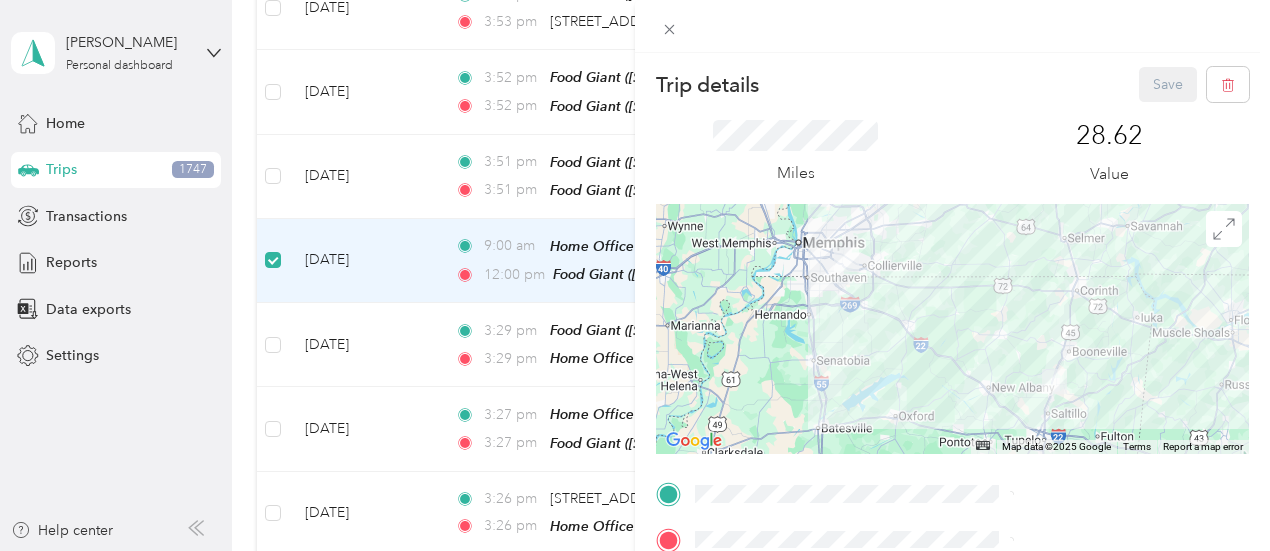 click on "Trip details Save This trip cannot be edited because it is either under review, approved, or paid. Contact your Team Manager to edit it. Miles 28.62 Value  ← Move left → Move right ↑ Move up ↓ Move down + Zoom in - Zoom out Home Jump left by 75% End Jump right by 75% Page Up Jump up by 75% Page Down Jump down by 75% Map Data Map data ©2025 Google Map data ©2025 Google 20 km  Click to toggle between metric and imperial units Terms Report a map error TO Add photo" at bounding box center (635, 275) 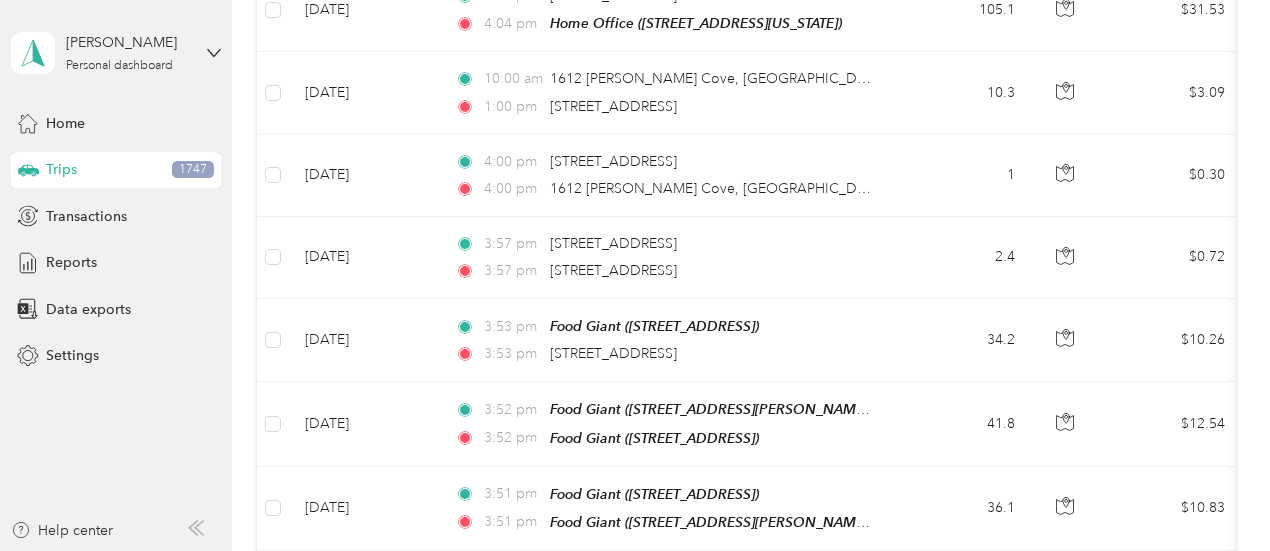 scroll, scrollTop: 0, scrollLeft: 0, axis: both 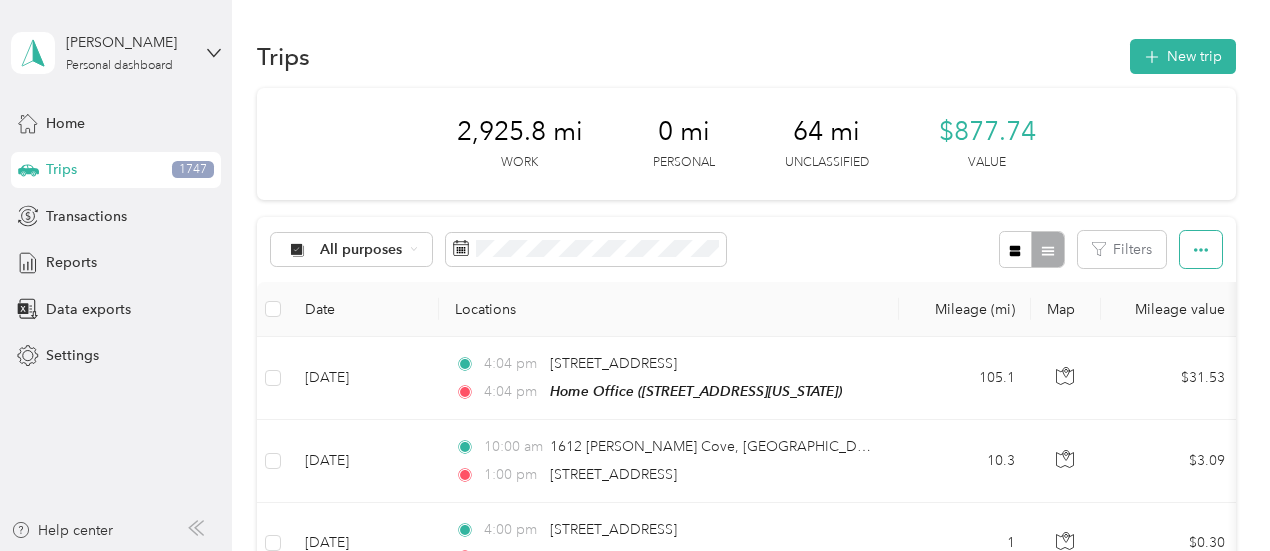 click at bounding box center (1201, 249) 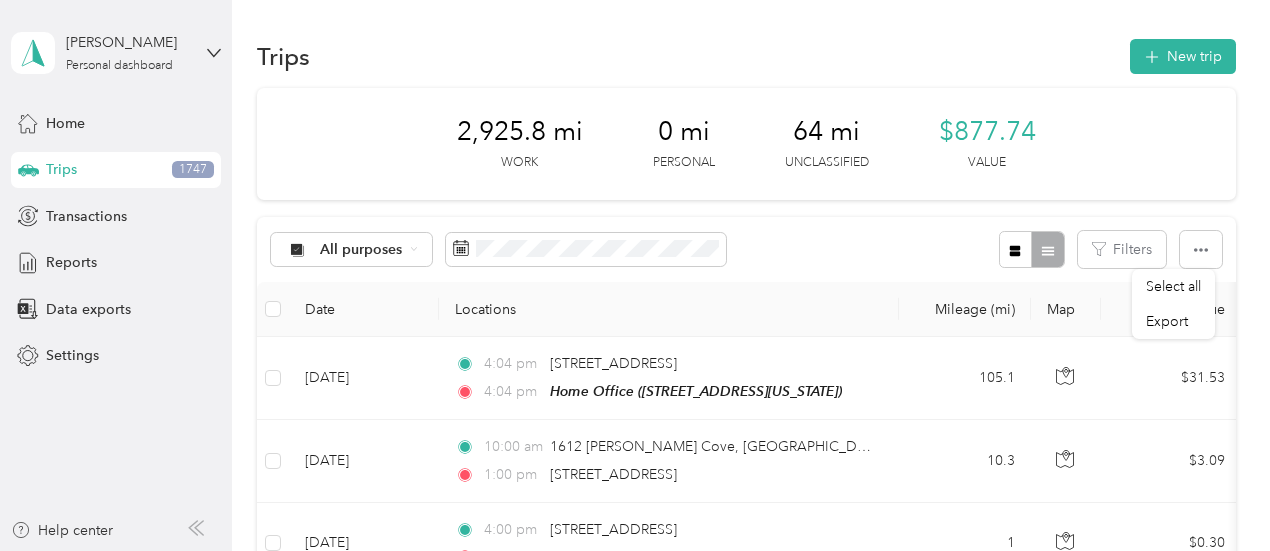 click on "All purposes Filters" at bounding box center (746, 249) 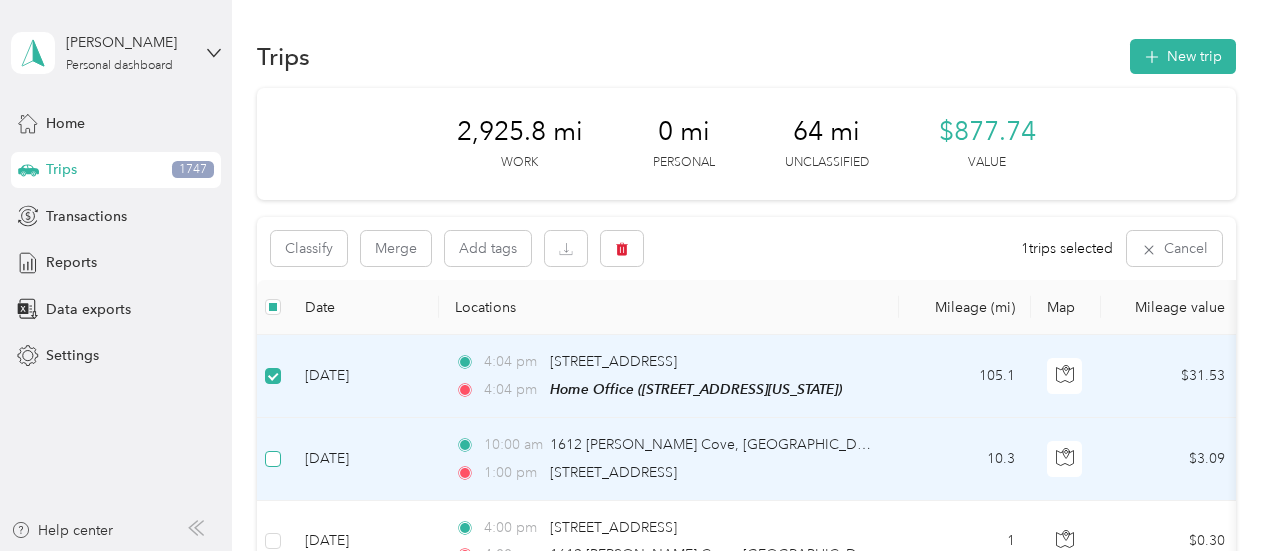 click at bounding box center (273, 459) 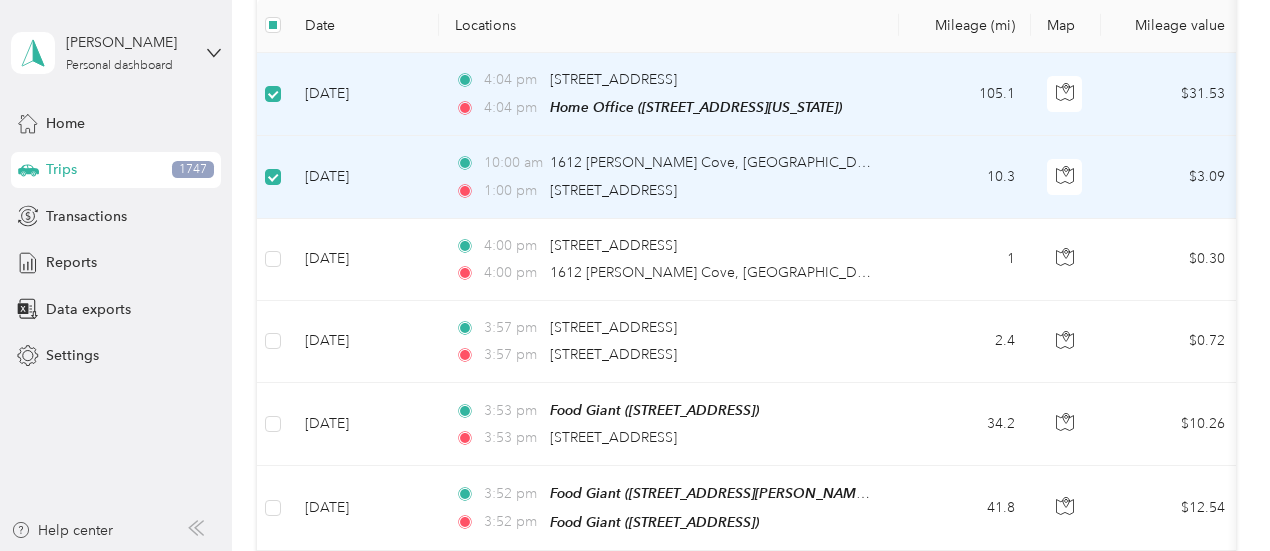 scroll, scrollTop: 300, scrollLeft: 0, axis: vertical 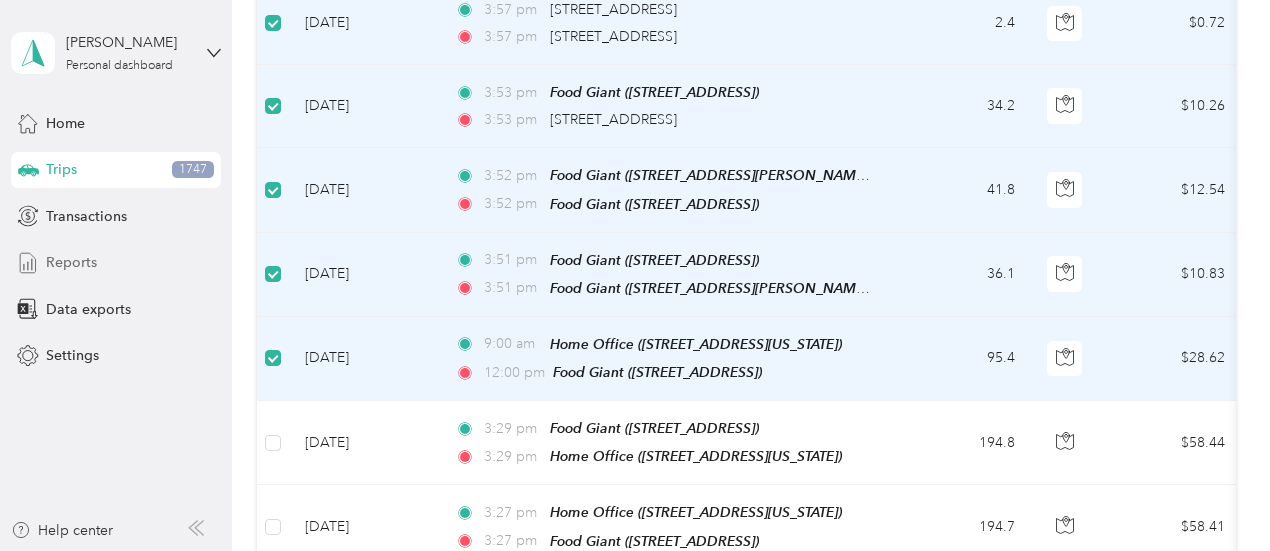 click on "Reports" at bounding box center (116, 263) 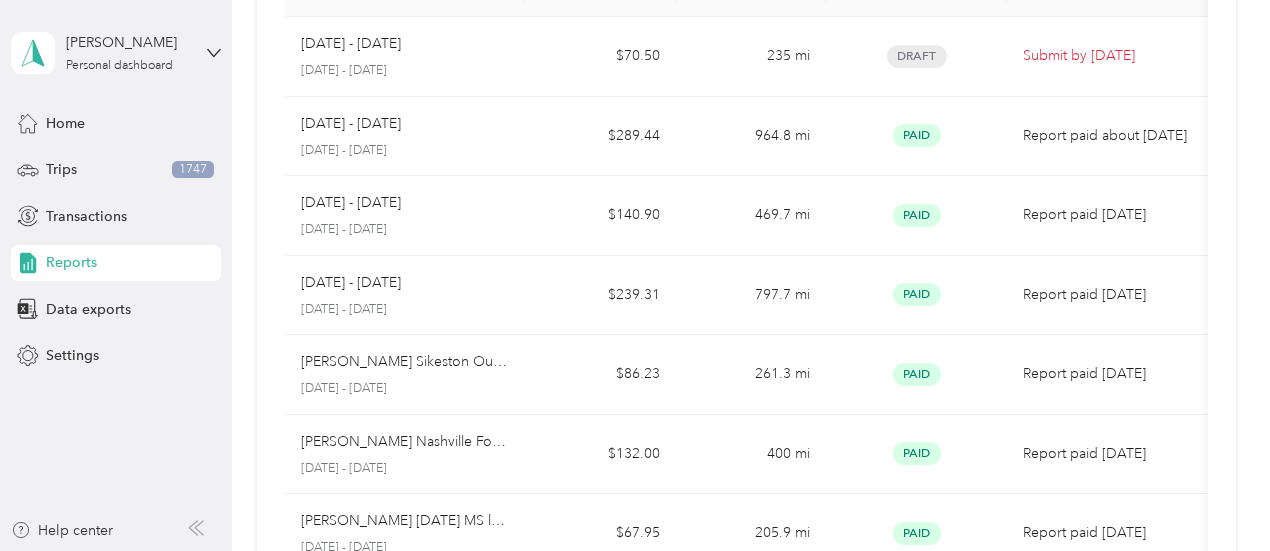 scroll, scrollTop: 0, scrollLeft: 0, axis: both 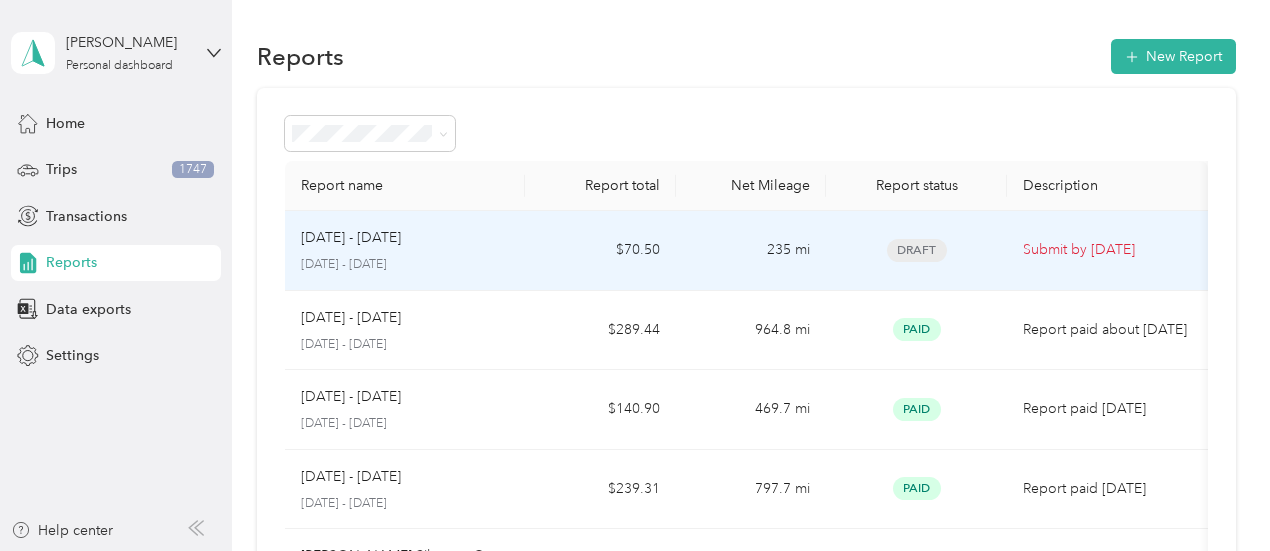click on "Draft" at bounding box center [917, 250] 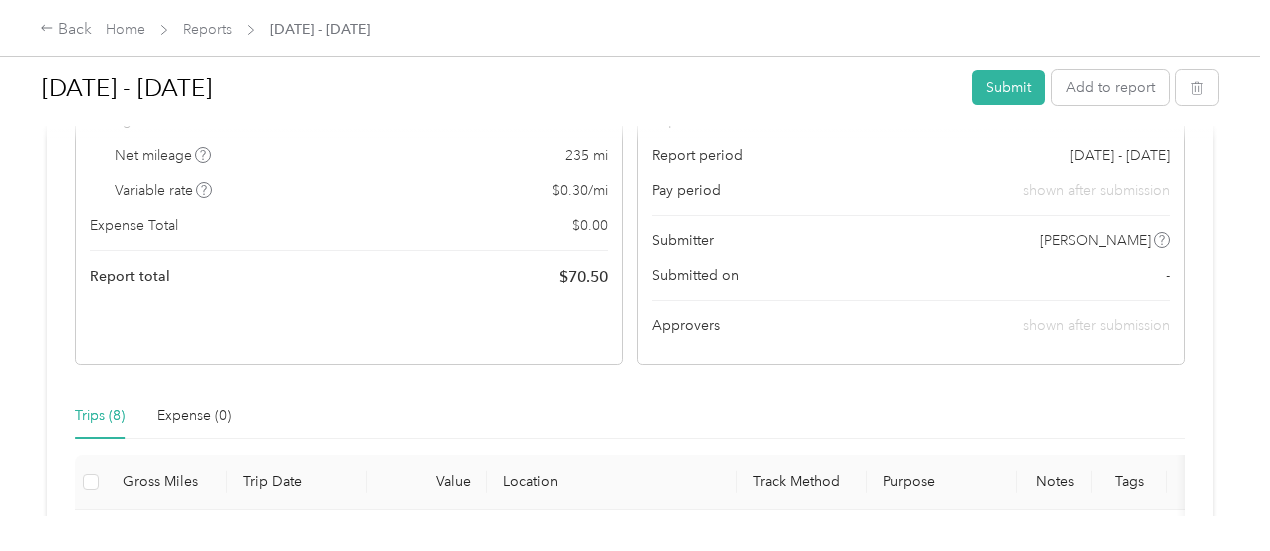 scroll, scrollTop: 0, scrollLeft: 0, axis: both 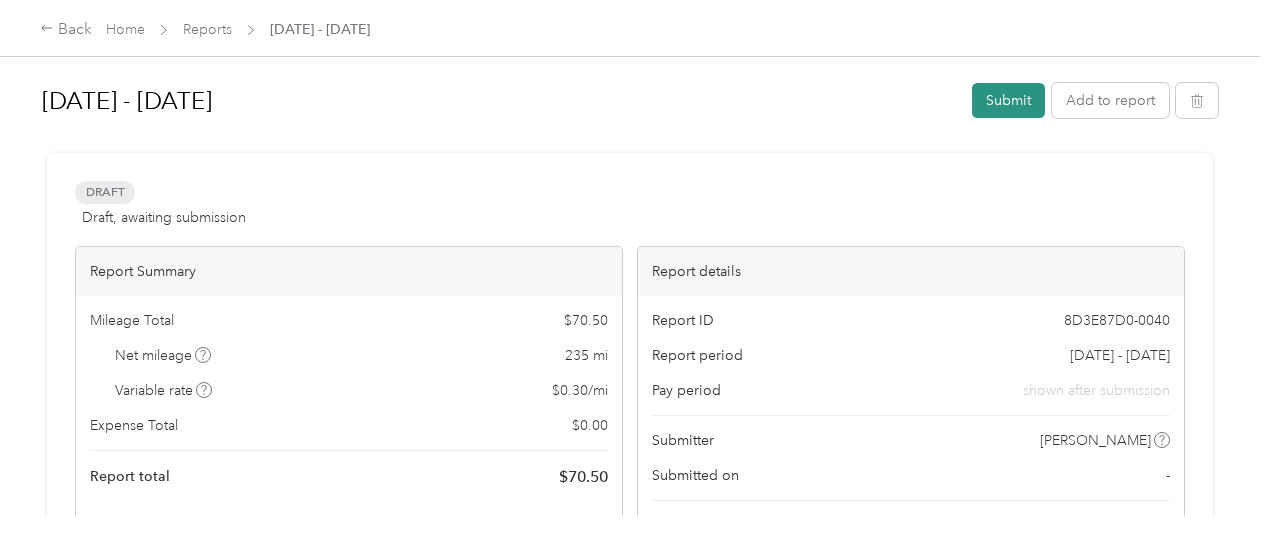 click on "Submit" at bounding box center [1008, 100] 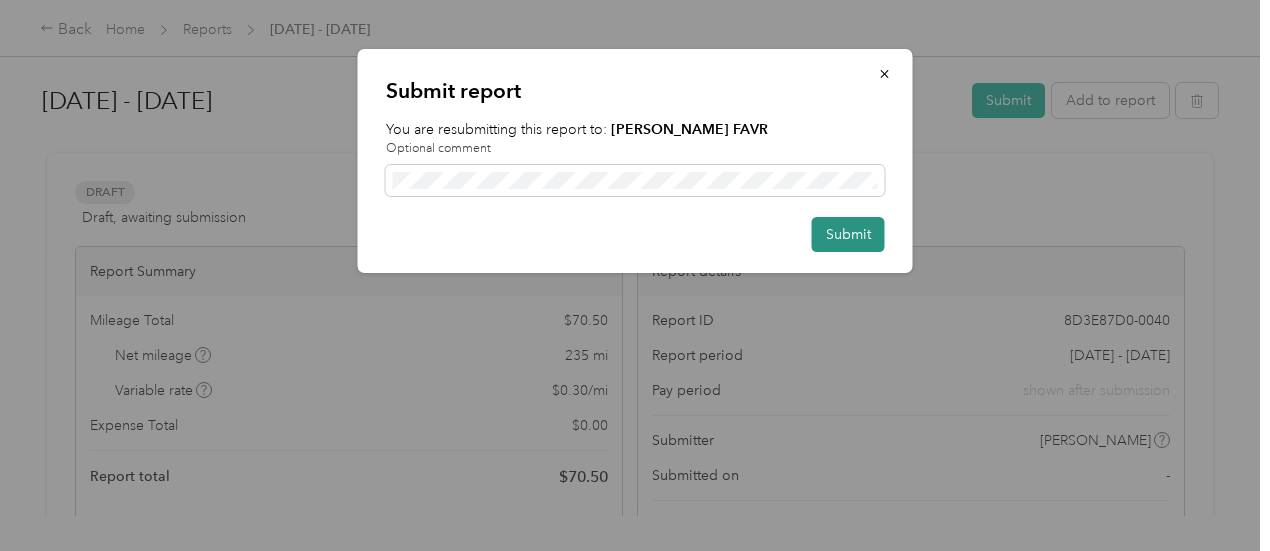 click on "Submit" at bounding box center [848, 234] 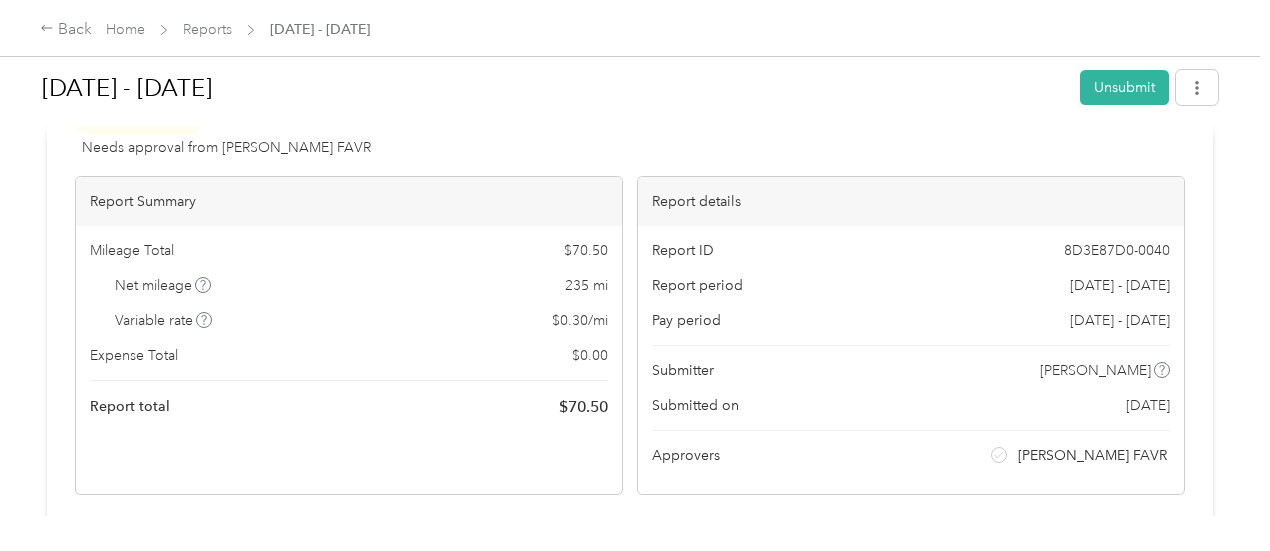 scroll, scrollTop: 0, scrollLeft: 0, axis: both 